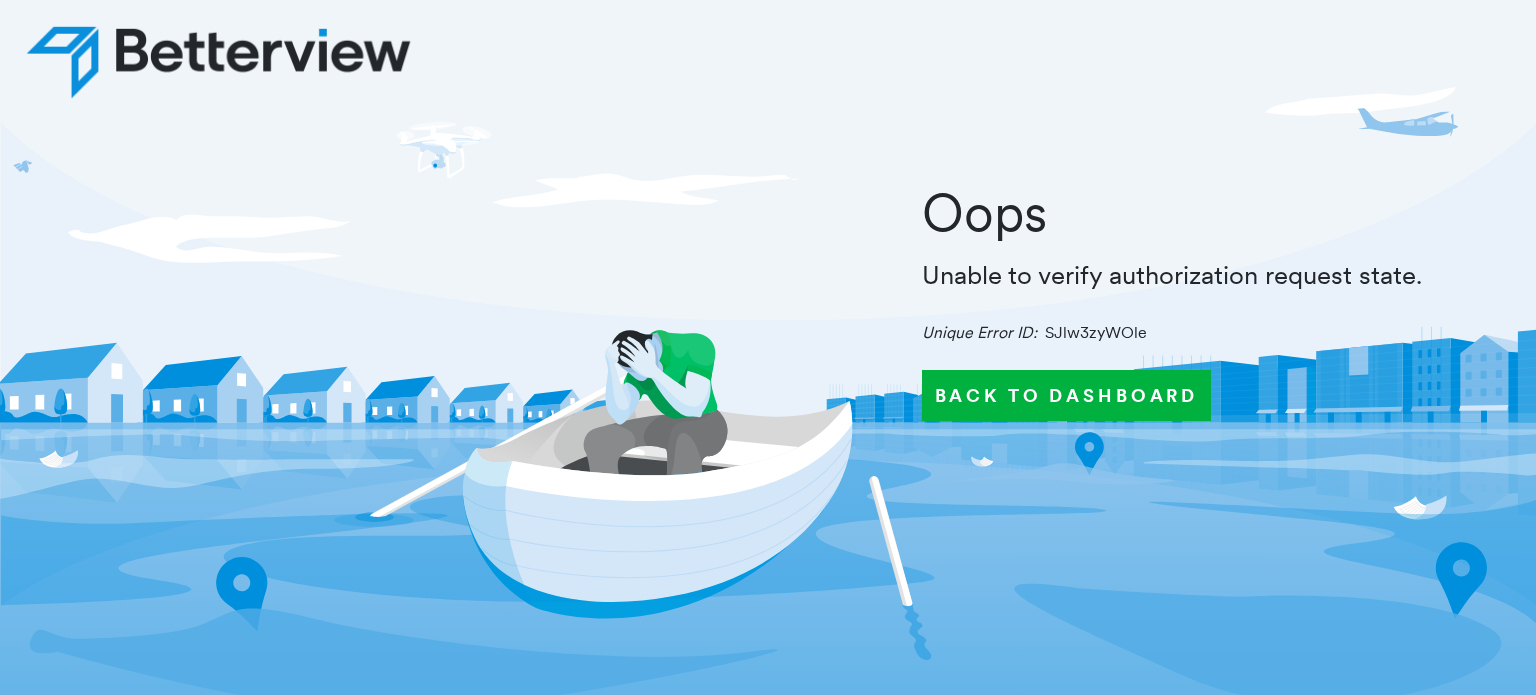 scroll, scrollTop: 0, scrollLeft: 0, axis: both 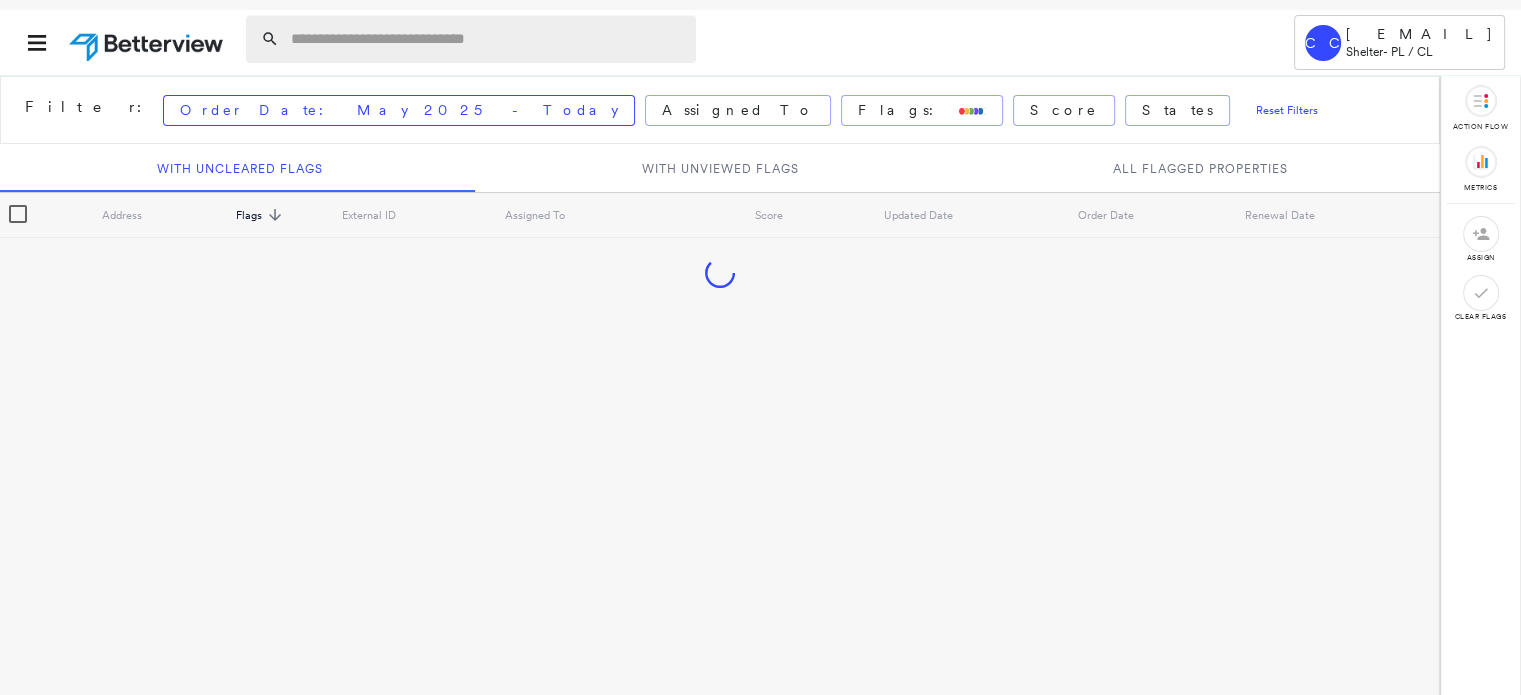 click at bounding box center [487, 39] 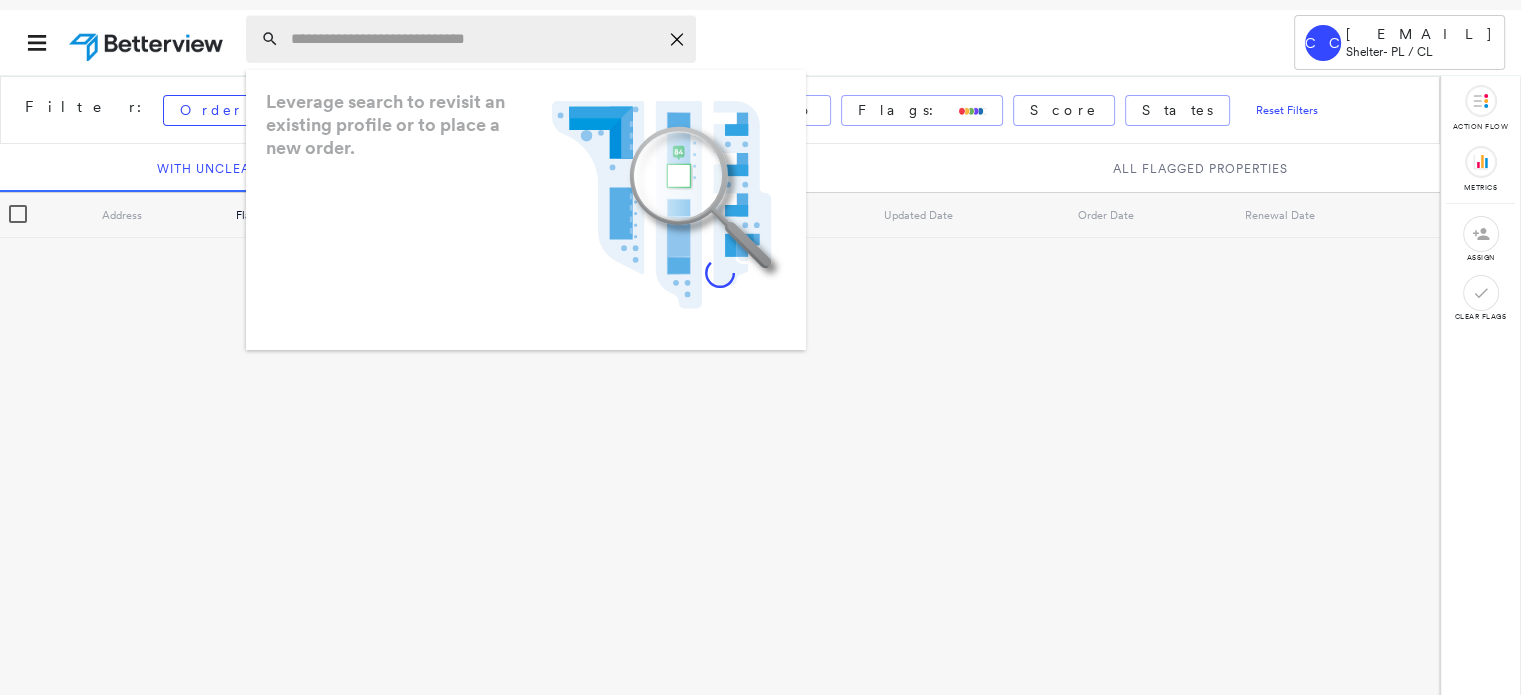 paste on "**********" 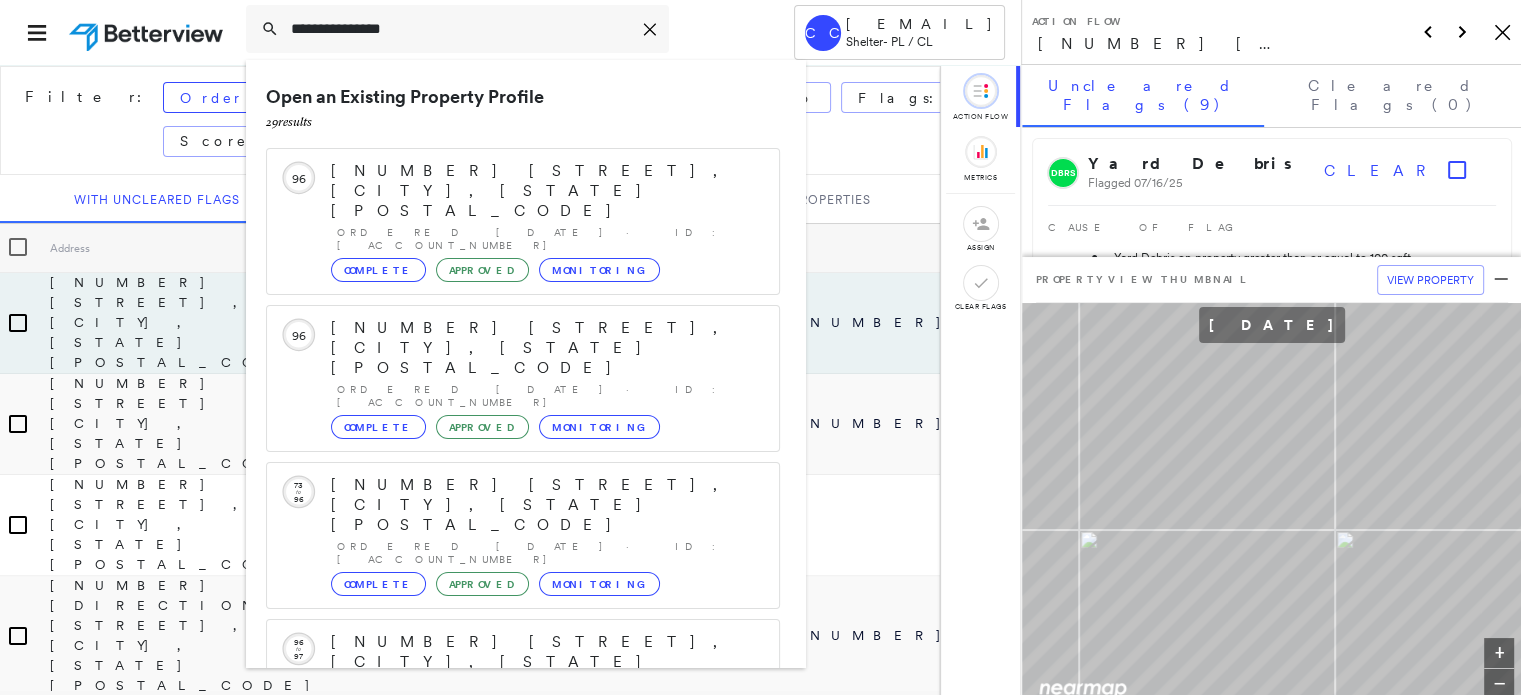 type on "**********" 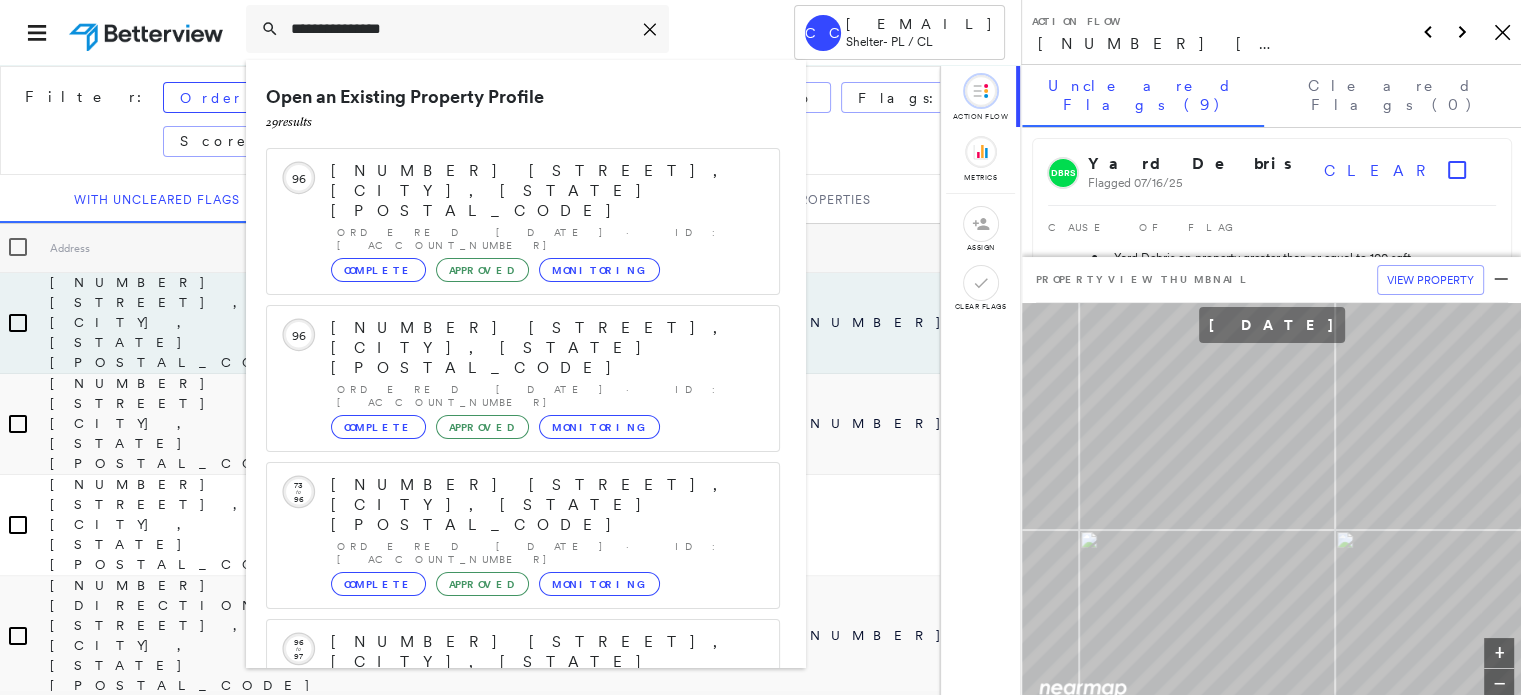 click 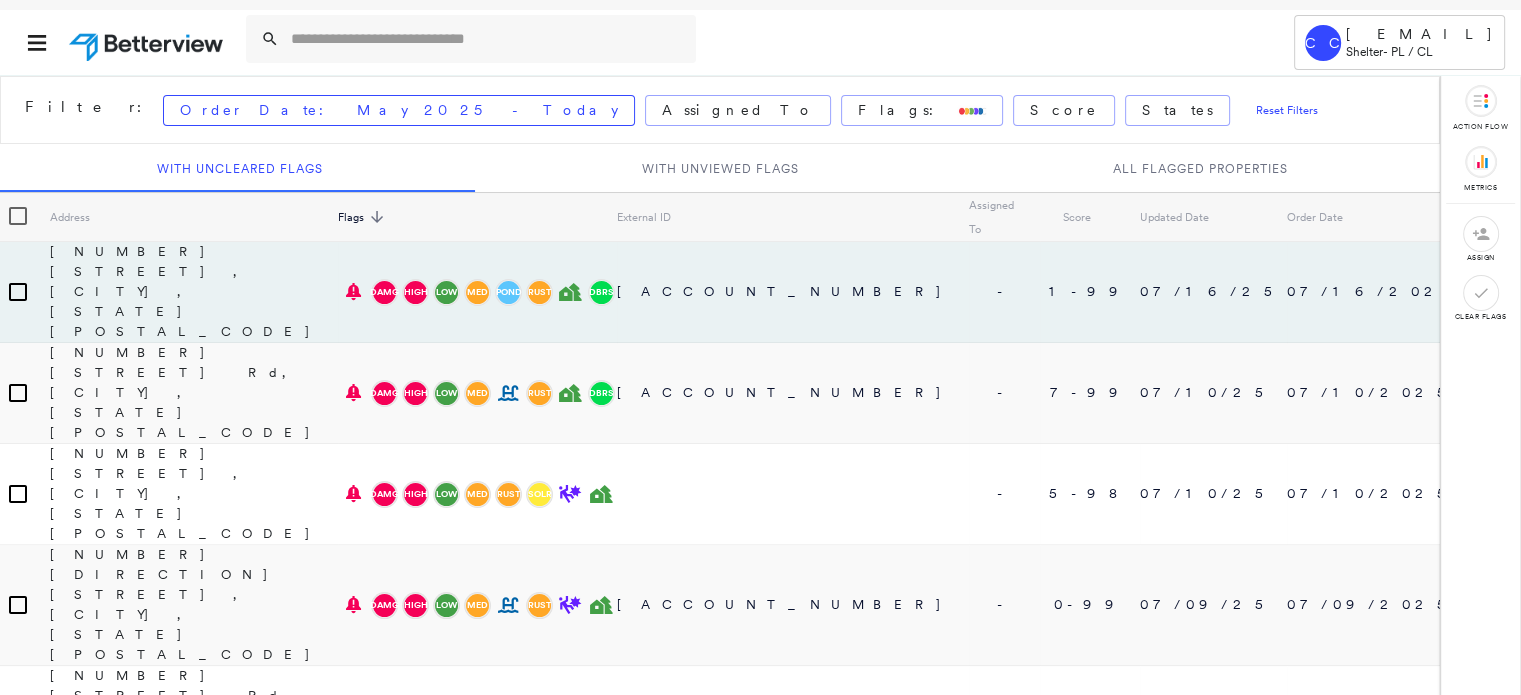 click on "[EMAIL] [COMPANY_NAME] - PL / CL Filter: Order Date: [DATE] - Today Assigned To Flags: Score States Reset Filters With Uncleared Flags With Unviewed Flags All Flagged Properties Address Flags sorted descending External ID Assigned To Score Updated Date Order Date Renewal Date [NUMBER] [STREET], [CITY], [STATE] [POSTAL_CODE] DAMG HIGH LOW MED POND RUST DBRS [ID_NUMBER] - [ID_NUMBER] [DATE] [DATE] - [NUMBER] [STREET], [CITY], [STATE] [POSTAL_CODE] DAMG HIGH LOW MED RUST DBRS [ID_NUMBER] - [ID_NUMBER] [DATE] [DATE] - [NUMBER] [STREET], [CITY], [STATE] [POSTAL_CODE] DAMG HIGH LOW MED RUST SOLR - [ID_NUMBER] [DATE] [DATE] - [NUMBER] [STREET], [CITY], [STATE] [POSTAL_CODE] DAMG HIGH LOW MED RUST [ID_NUMBER] - [ID_NUMBER] [DATE] [DATE] - [NUMBER] [STREET], [CITY], [STATE] [POSTAL_CODE] DAMG HIGH LOW MED RUST DBRS [ID_NUMBER] - [ID_NUMBER] [DATE] [DATE] - [NUMBER] [STREET], [CITY], [STATE] [POSTAL_CODE] DAMG HIGH LOW MED POND RUST DBRS [ID_NUMBER] - [ID_NUMBER] [DATE] [DATE] - [NUMBER] [STREET], [CITY], [STATE] [POSTAL_CODE] DAMG HIGH LOW MED RUST DBRS" at bounding box center (760, 353) 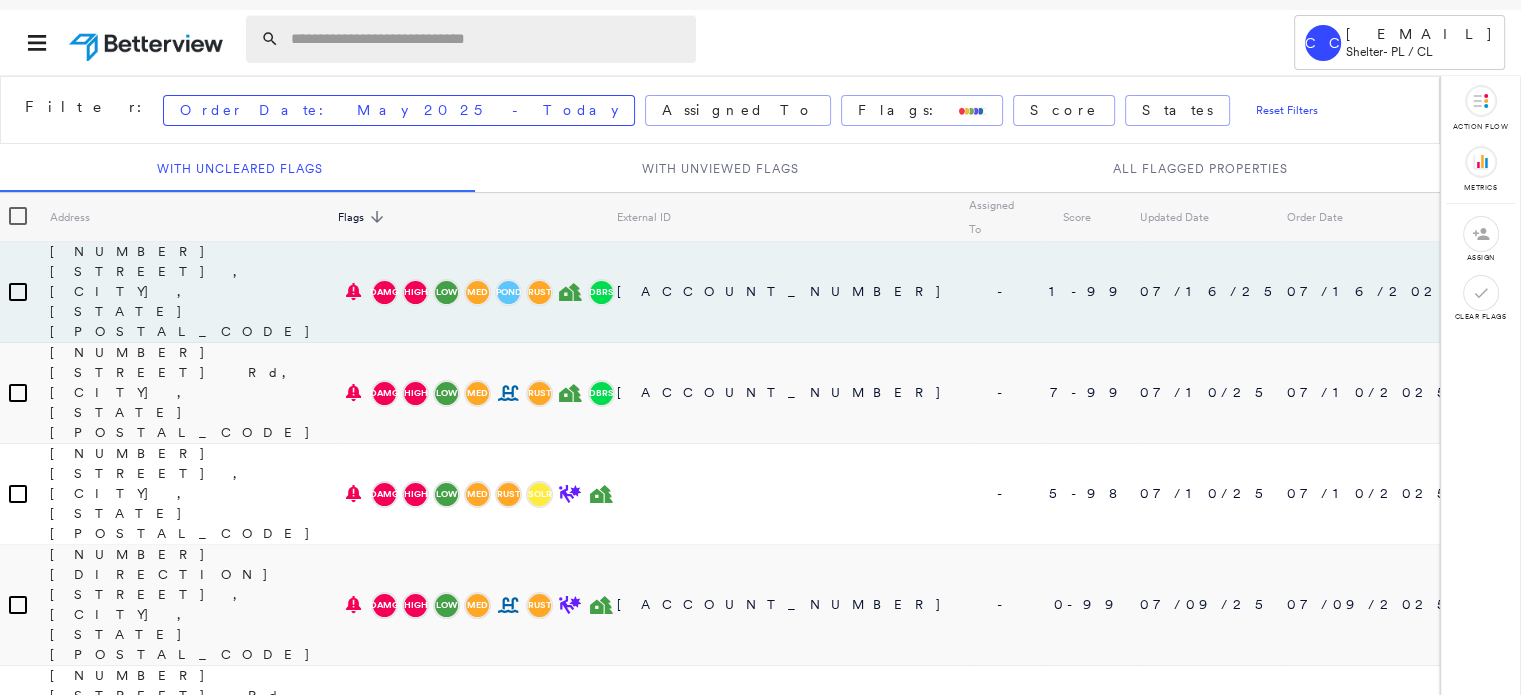 click at bounding box center (471, 39) 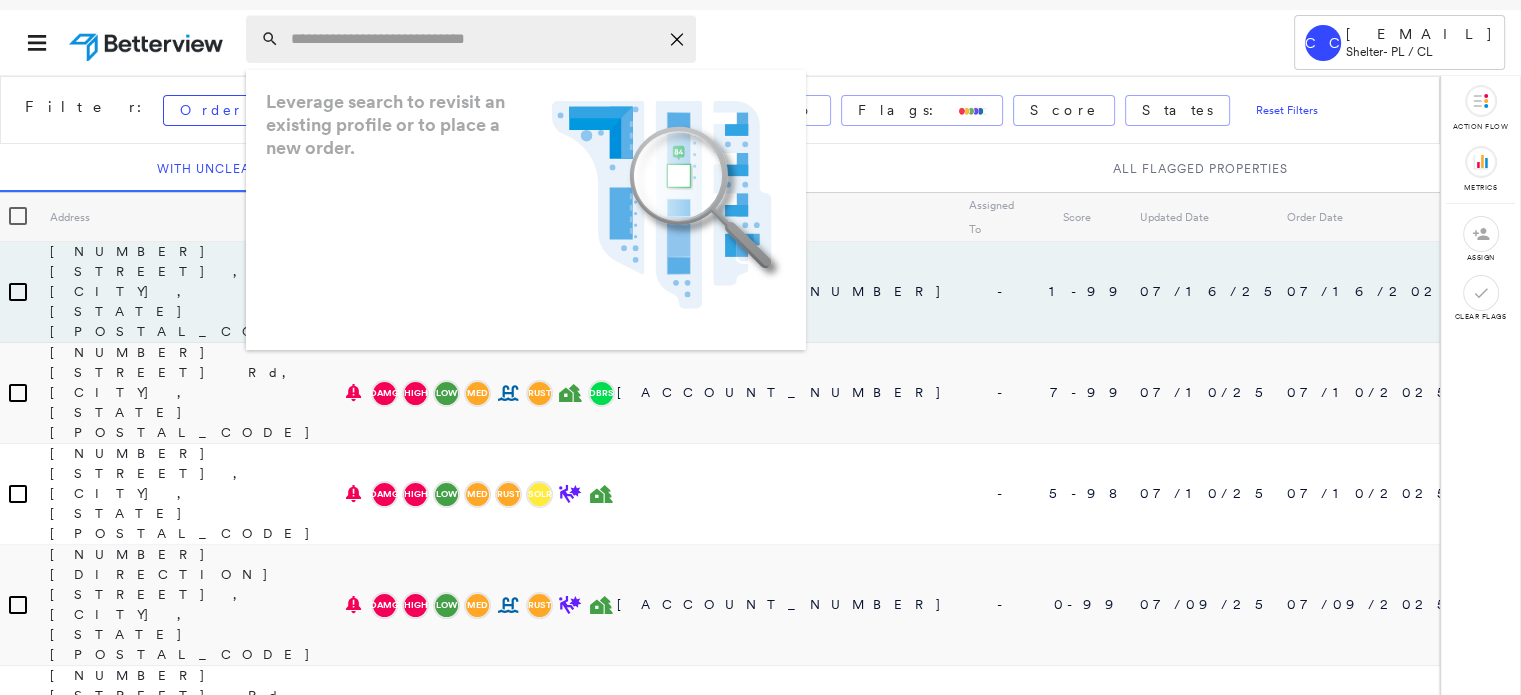 paste on "**********" 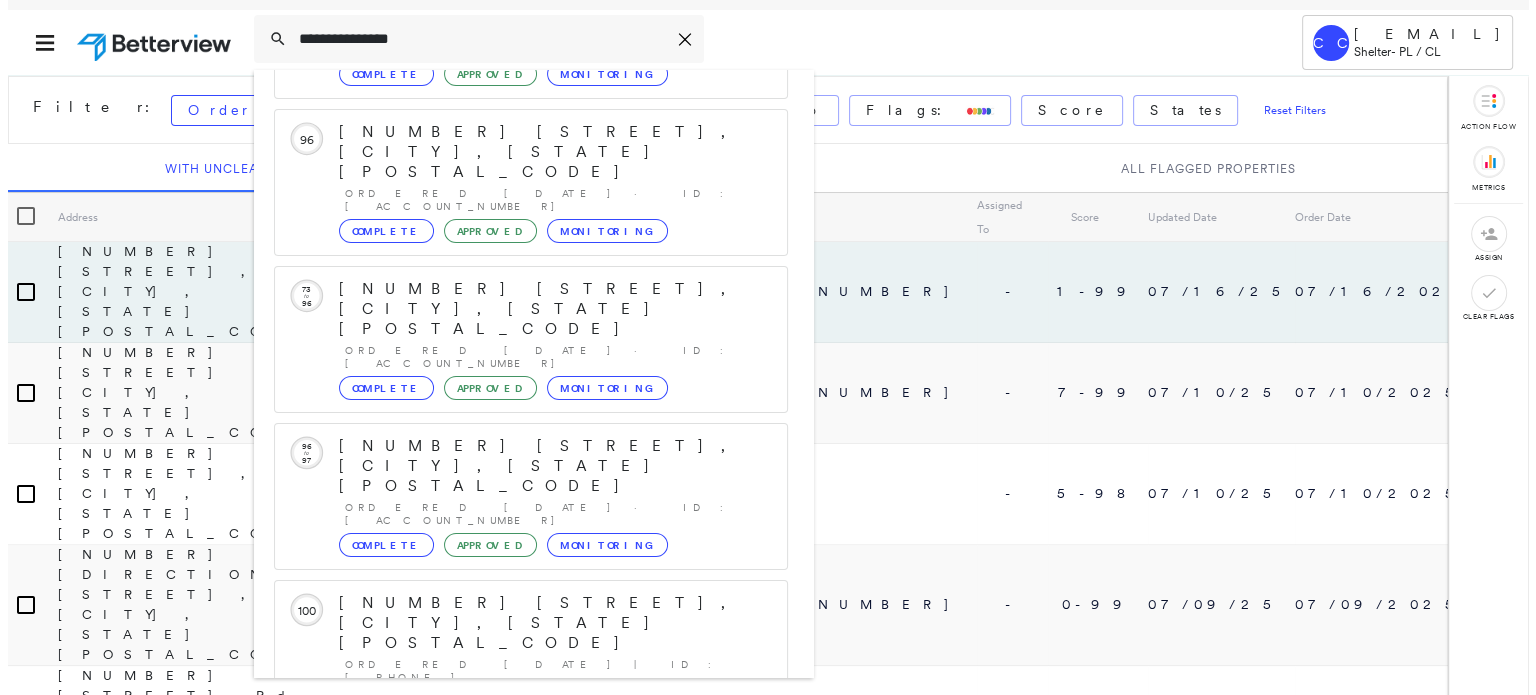 scroll, scrollTop: 208, scrollLeft: 0, axis: vertical 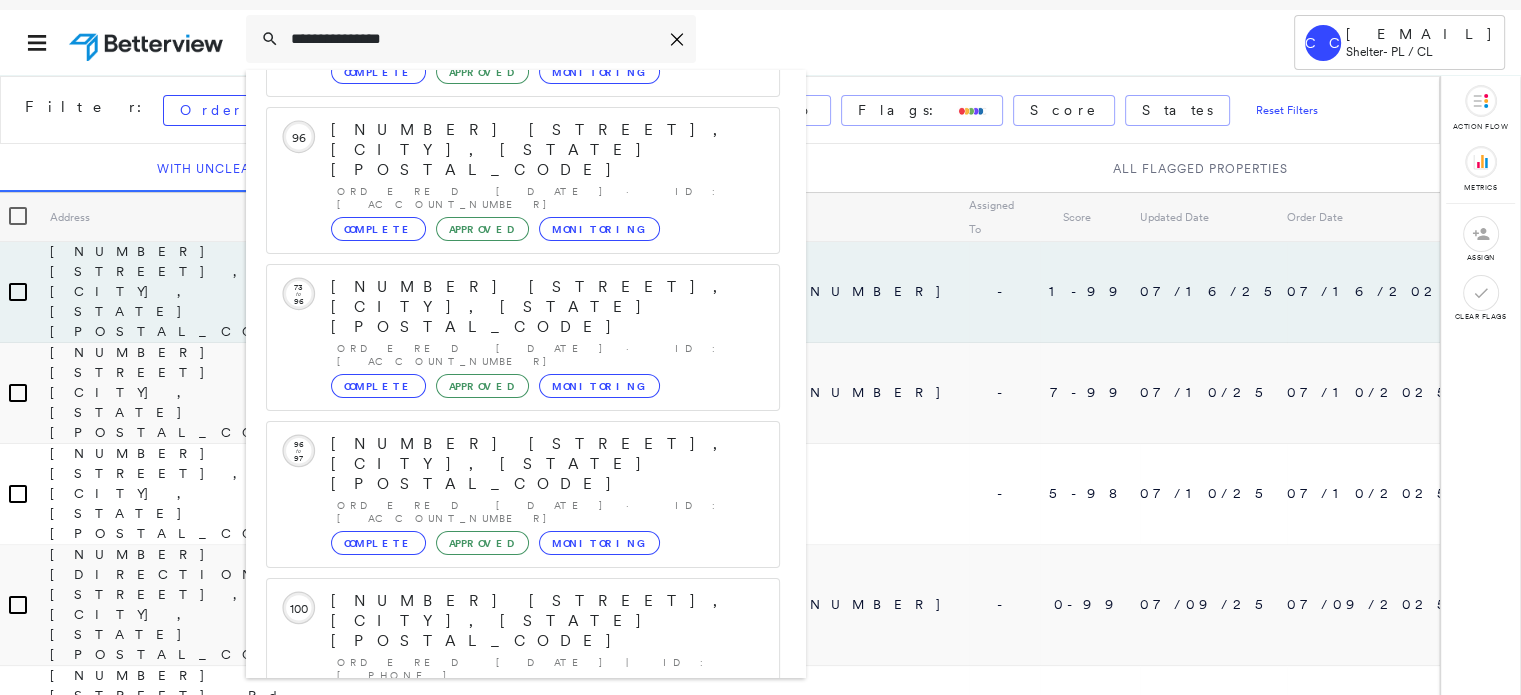 type on "**********" 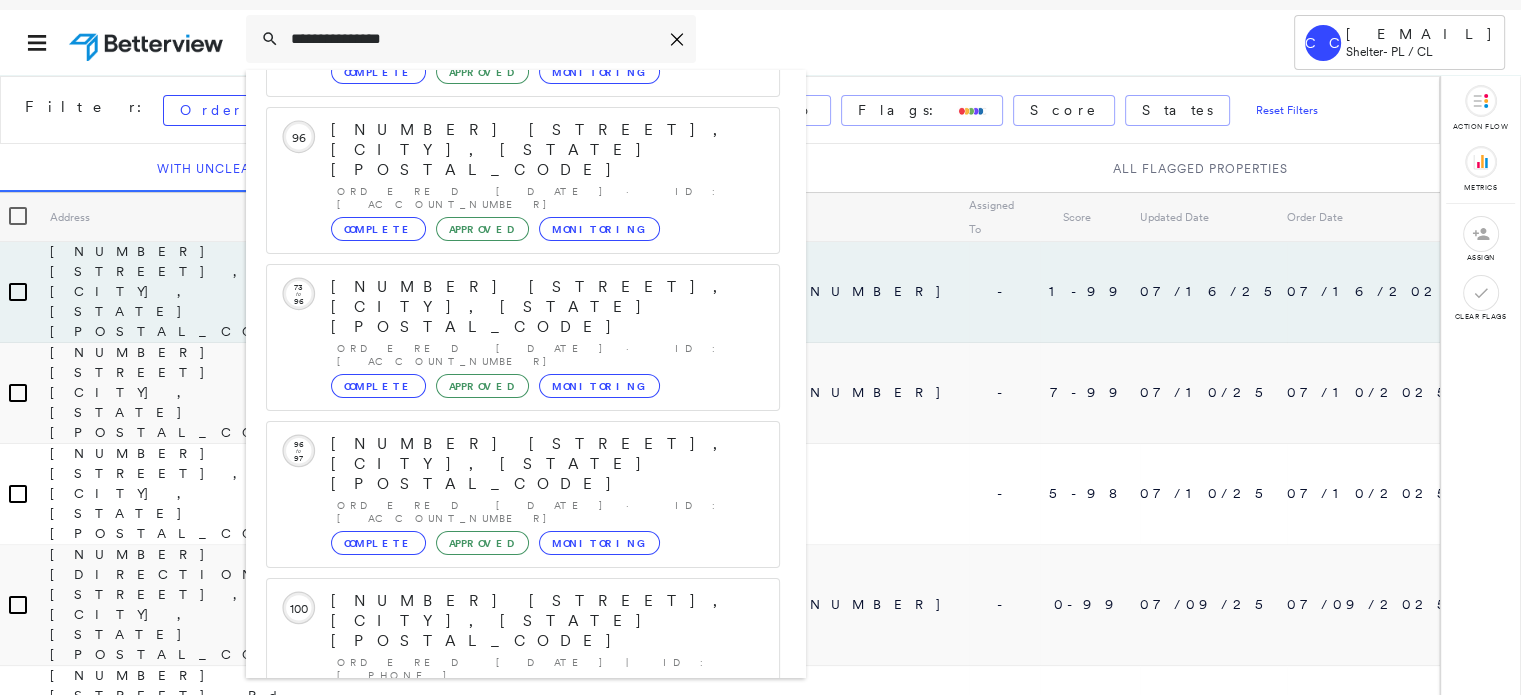 click on "[NUMBER] [STREET], [CITY], [STATE] Group Created with Sketch." at bounding box center [523, 913] 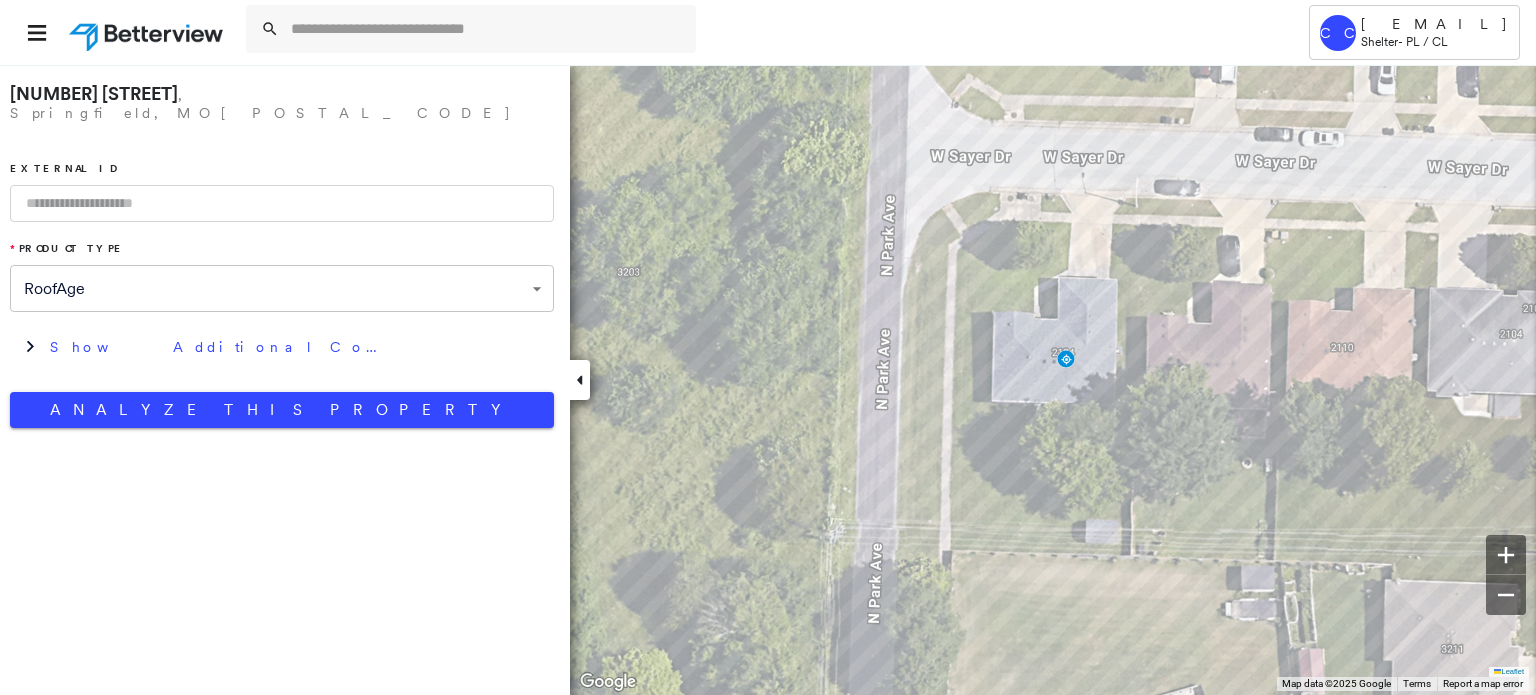 click at bounding box center [282, 203] 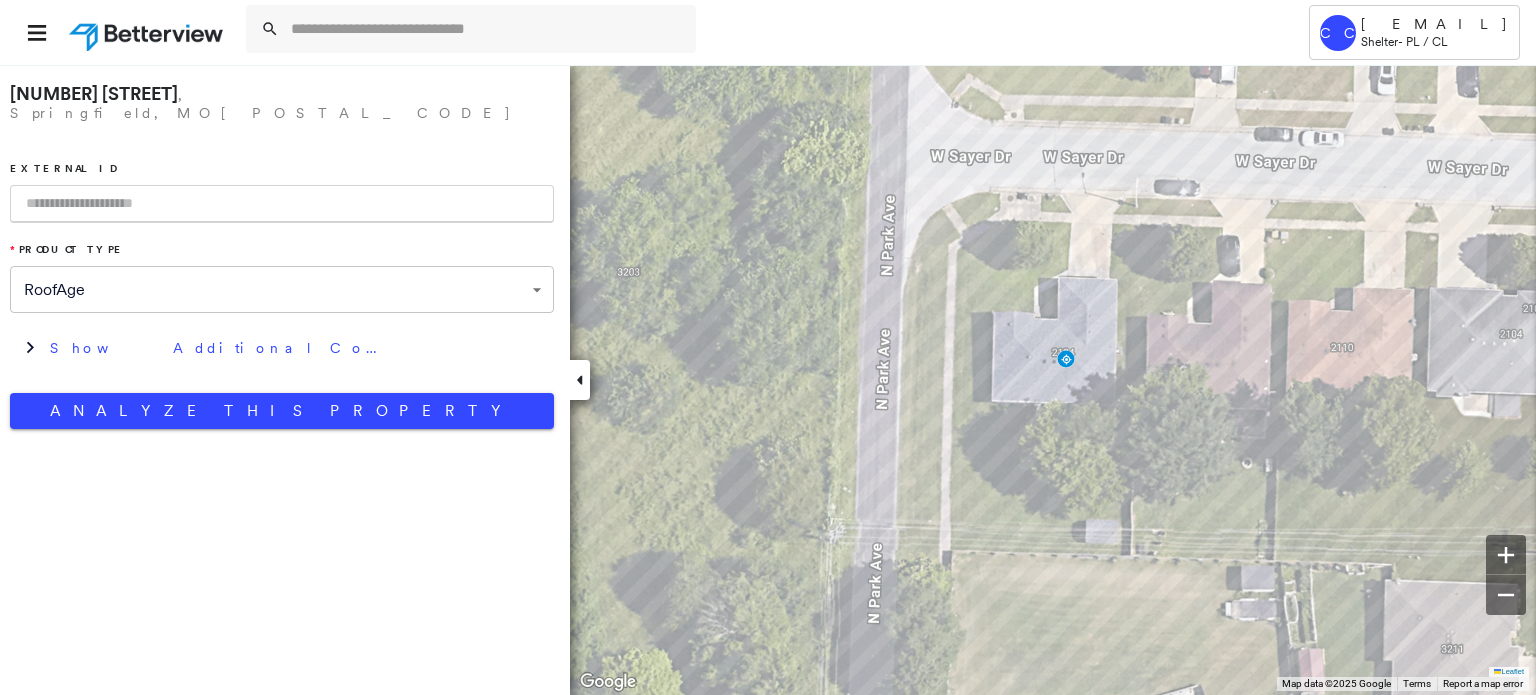 paste on "**********" 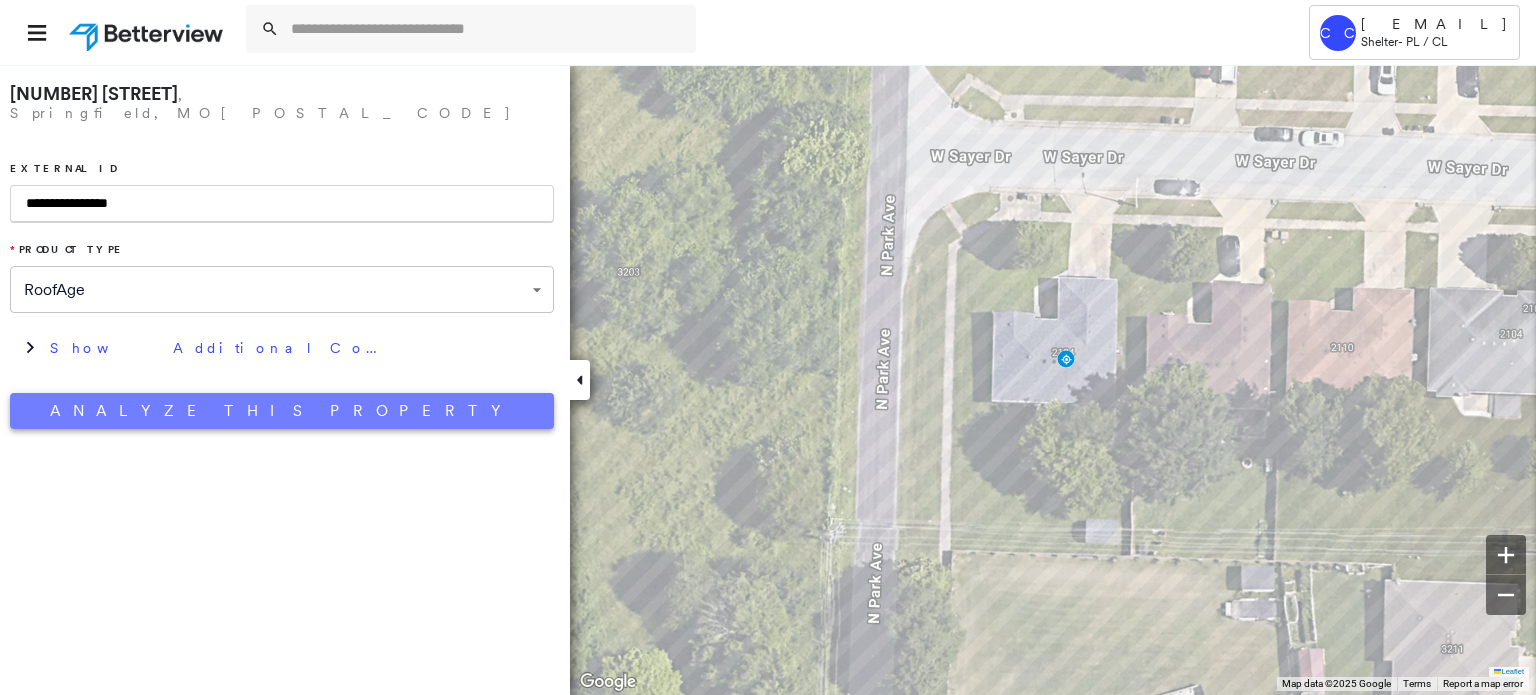 type on "**********" 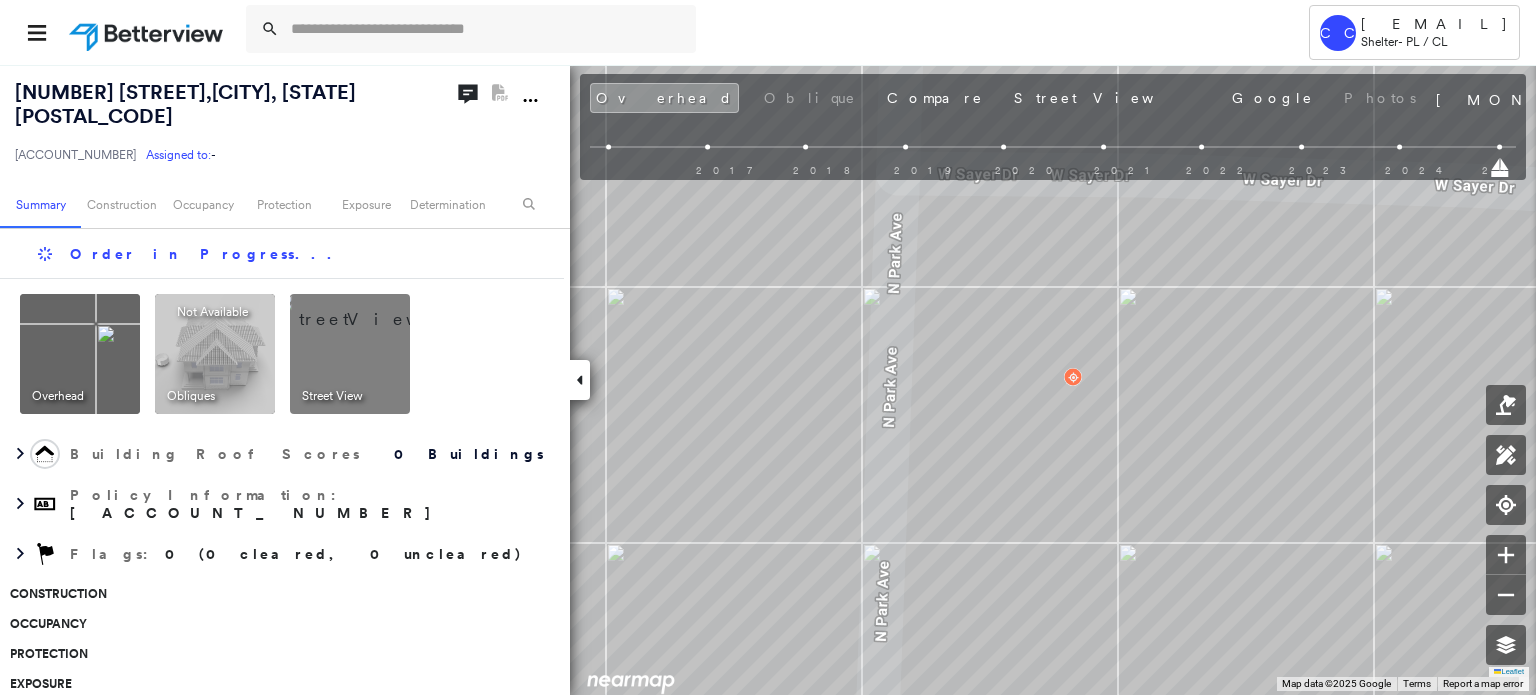 click at bounding box center (374, 309) 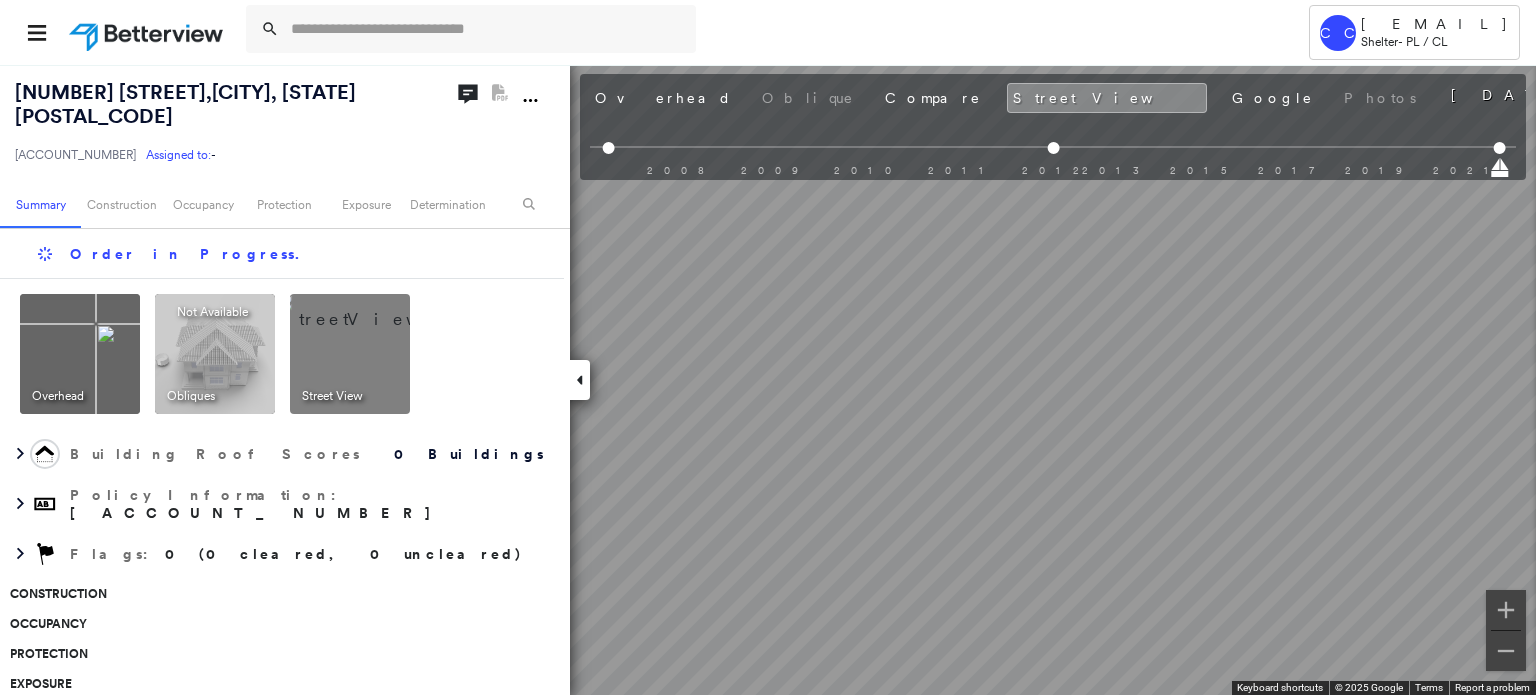 click on "Tower CC [EMAIL] Shelter  -   PL / CL [NUMBER] [STREET] ,  [CITY], [STATE] [POSTAL_CODE] [ACCOUNT_NUMBER] Assigned to:  - Assigned to:  - [ACCOUNT_NUMBER] Assigned to:  - Open Comments PDF Report Not Available Summary Construction Occupancy Protection Exposure Determination Order in Progress . Overhead Obliques Not Available ; Street View Building Roof Scores 0 Buildings Policy Information :  [ACCOUNT_NUMBER] Flags :  0 (0 cleared, 0 uncleared) Construction Occupancy Protection Exposure Determination Flags :  0 (0 cleared, 0 uncleared) Uncleared Flags (0) Cleared Flags  (0) There are no  uncleared  flags. Action Taken New Entry History Quote/New Business Terms & Conditions Added ACV Endorsement Added Cosmetic Endorsement Inspection/Loss Control Report Information Added to Inspection Survey Onsite Inspection Ordered Determined No Inspection Needed General Used Report to Further Agent/Insured Discussion Reject/Decline - New Business Allowed to Proceed / Policy Bound Save Renewal Terms & Conditions" at bounding box center (768, 347) 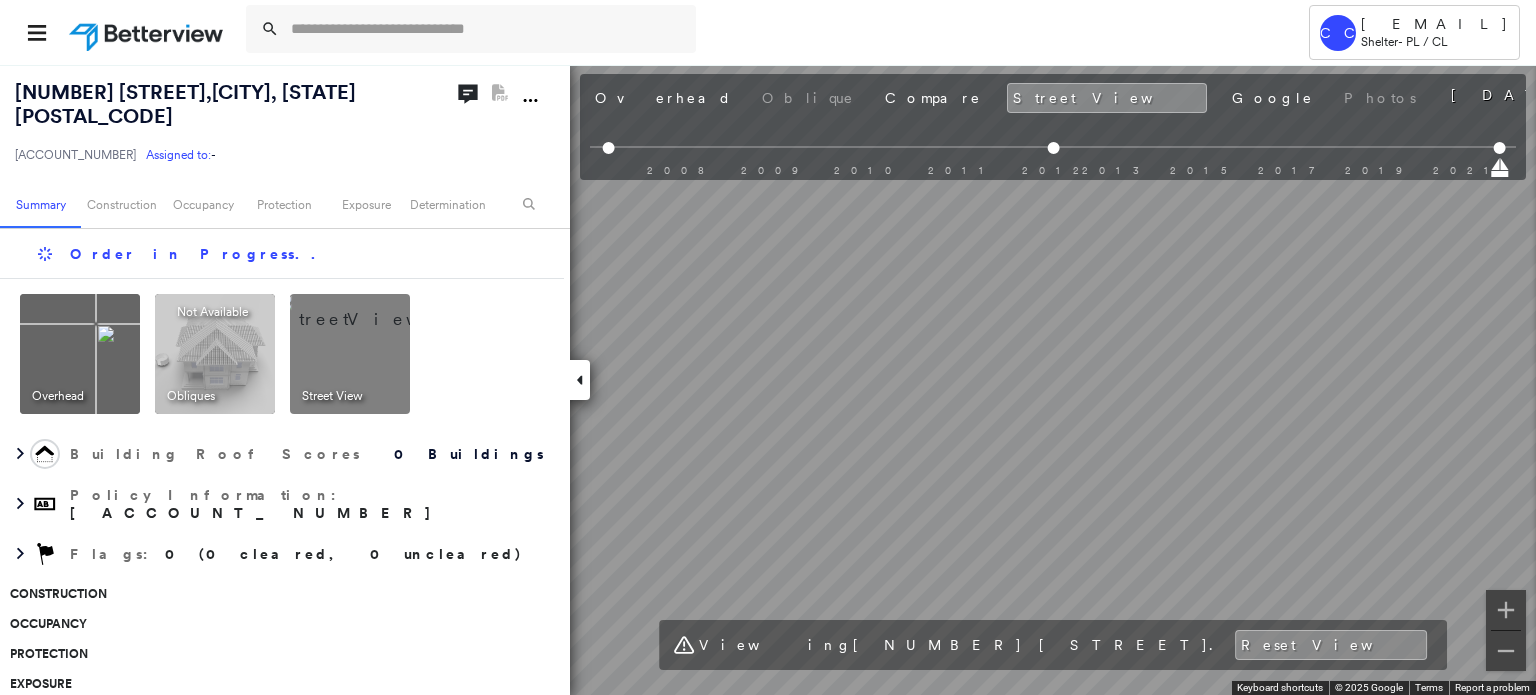 click on "Tower CC [EMAIL] Shelter  -   PL / CL [NUMBER] [STREET] ,  [CITY], [STATE] [POSTAL_CODE] [ACCOUNT_NUMBER] Assigned to:  - Assigned to:  - [ACCOUNT_NUMBER] Assigned to:  - Open Comments PDF Report Not Available Summary Construction Occupancy Protection Exposure Determination Order in Progress .. Overhead Obliques Not Available ; Street View Building Roof Scores 0 Buildings Policy Information :  [ACCOUNT_NUMBER] Flags :  0 (0 cleared, 0 uncleared) Construction Occupancy Protection Exposure Determination Flags :  0 (0 cleared, 0 uncleared) Uncleared Flags (0) Cleared Flags  (0) There are no  uncleared  flags. Action Taken New Entry History Quote/New Business Terms & Conditions Added ACV Endorsement Added Cosmetic Endorsement Inspection/Loss Control Report Information Added to Inspection Survey Onsite Inspection Ordered Determined No Inspection Needed General Used Report to Further Agent/Insured Discussion Reject/Decline - New Business Allowed to Proceed / Policy Bound Save Renewal Deductible Change" at bounding box center [768, 347] 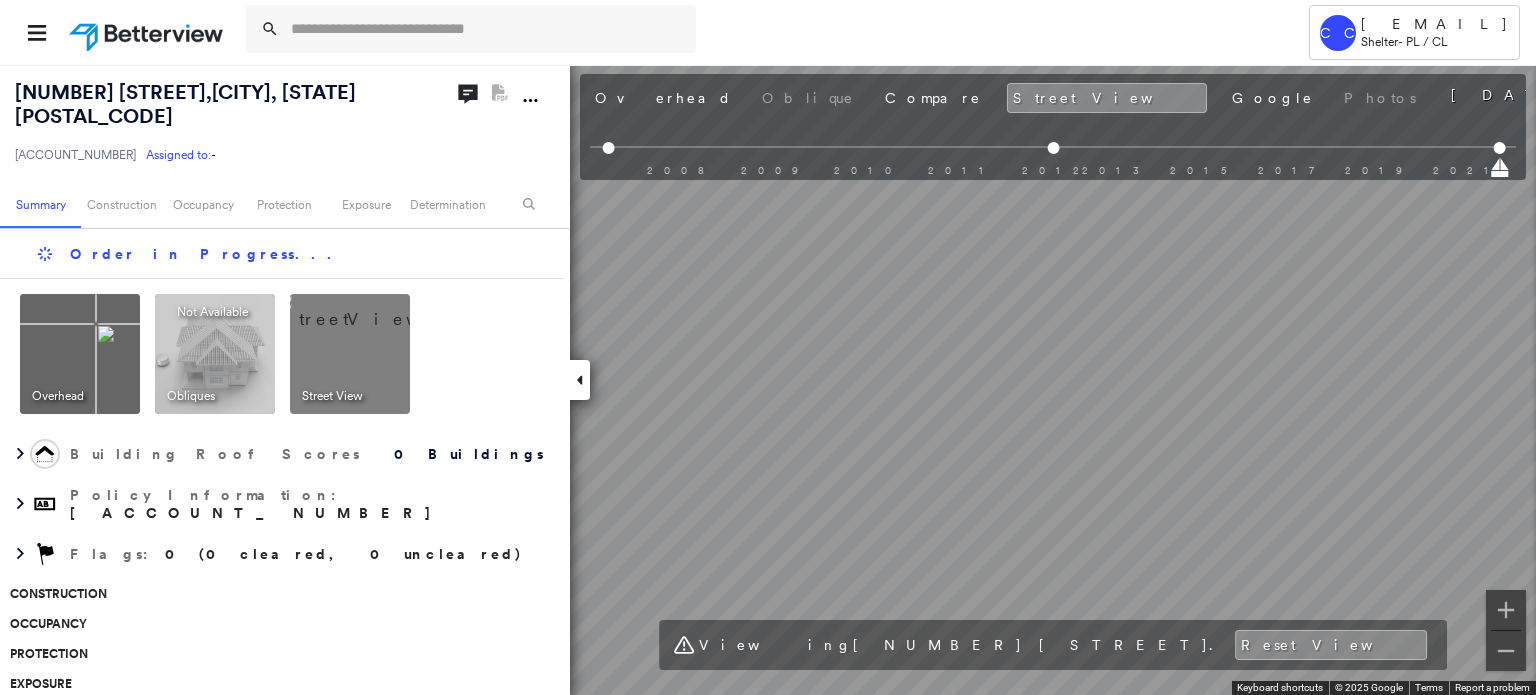 click on "[EMAIL] [ADDRESS] [POSTAL_CODE] [ACCOUNT_NUMBER] [ACCOUNT_NUMBER] [ACCOUNT_NUMBER] [ACCOUNT_NUMBER]" at bounding box center (768, 347) 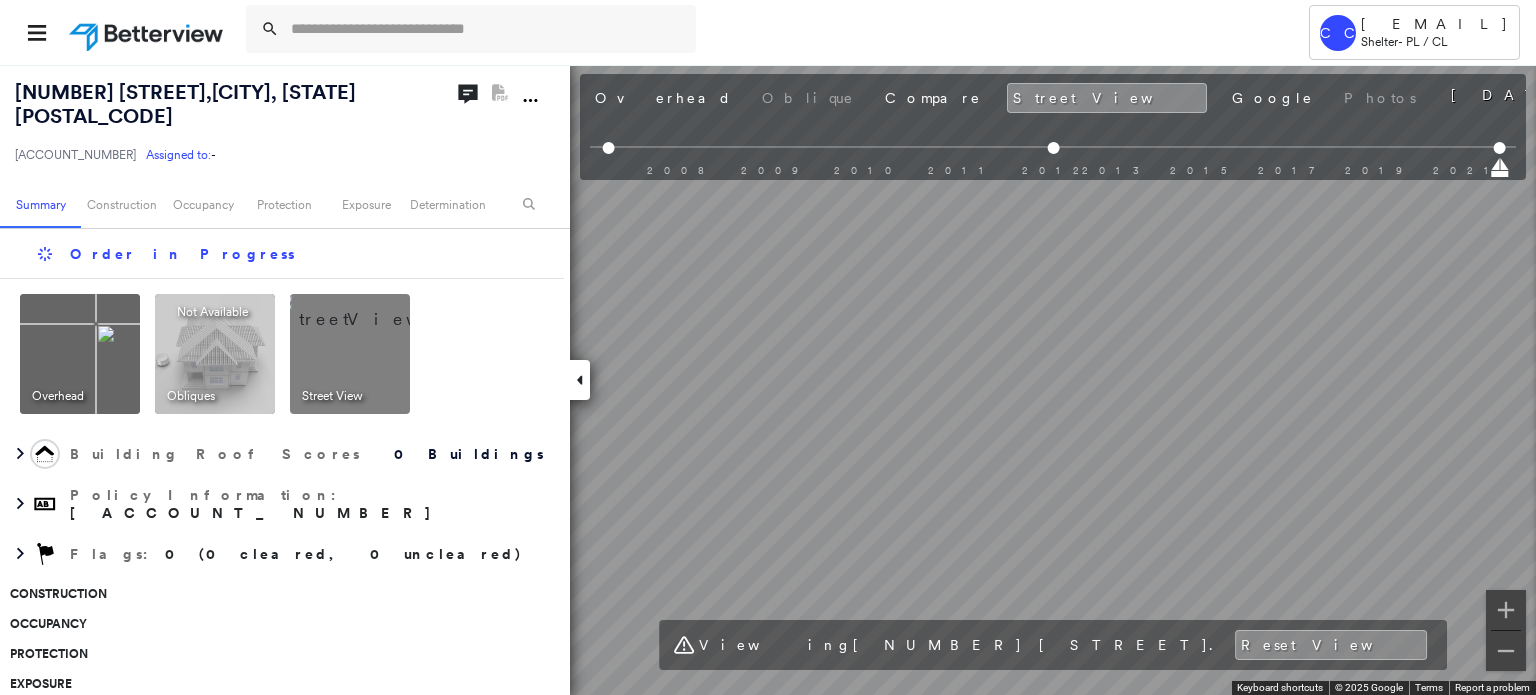 click on "Tower CC [EMAIL] [COMPANY] -   [ACCOUNT_NUMBER] Assigned to:  - Assigned to:  - [ACCOUNT_NUMBER] Assigned to:  - Open Comments PDF Report Not Available Summary Construction Occupancy Protection Exposure Determination Order in Progress Overhead Obliques Not Available ; Street View Building Roof Scores 0 Buildings Policy Information :  [ACCOUNT_NUMBER] Flags :  0 (0 cleared, 0 uncleared) Construction Occupancy Protection Exposure Determination Flags :  0 (0 cleared, 0 uncleared) Uncleared Flags (0) Cleared Flags  (0) There are no  uncleared  flags. Action Taken New Entry History Quote/New Business Terms & Conditions Added ACV Endorsement Added Cosmetic Endorsement Inspection/Loss Control Report Information Added to Inspection Survey Onsite Inspection Ordered Determined No Inspection Needed General Used Report to Further Agent/Insured Discussion Reject/Decline - New Business Allowed to Proceed / Policy Bound Save Renewal Terms & Conditions" at bounding box center [768, 347] 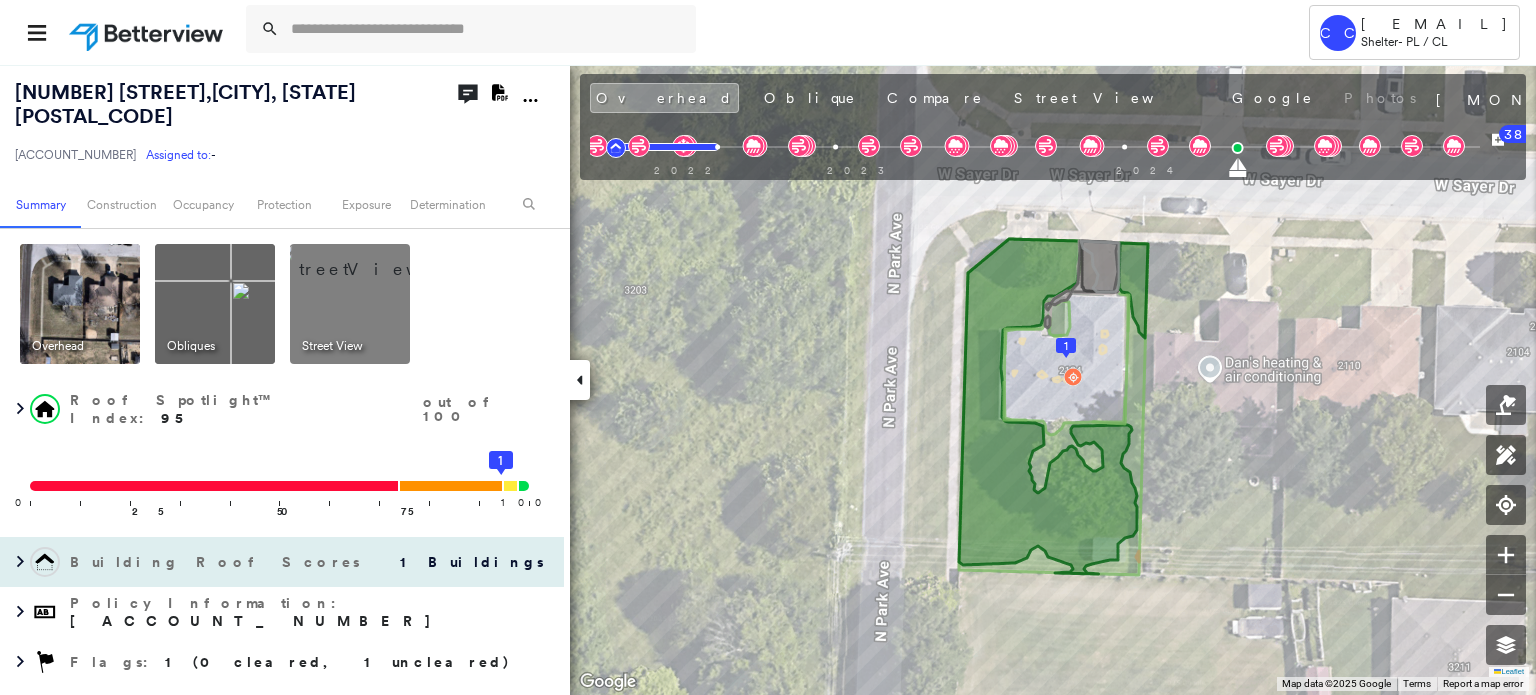 click on "Building Roof Scores 1 Buildings" at bounding box center [282, 562] 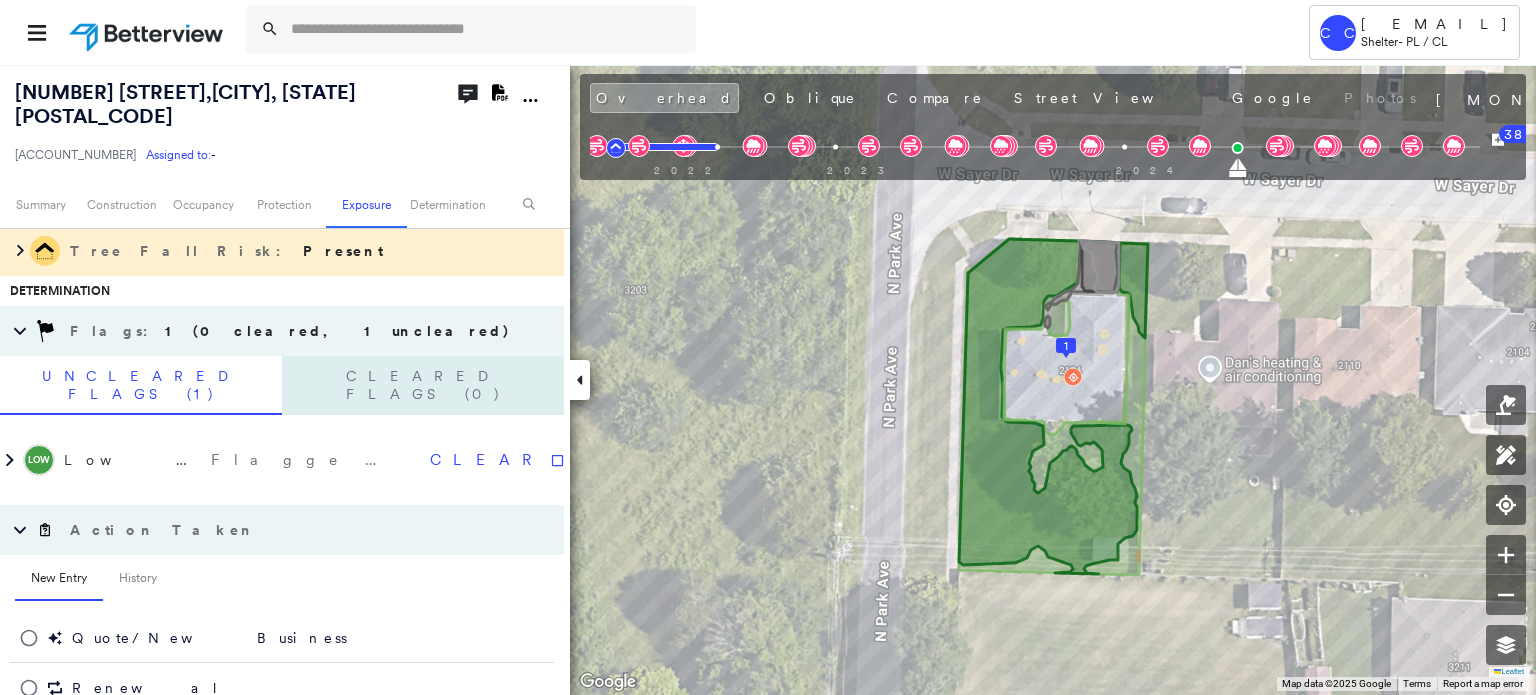 scroll, scrollTop: 1622, scrollLeft: 0, axis: vertical 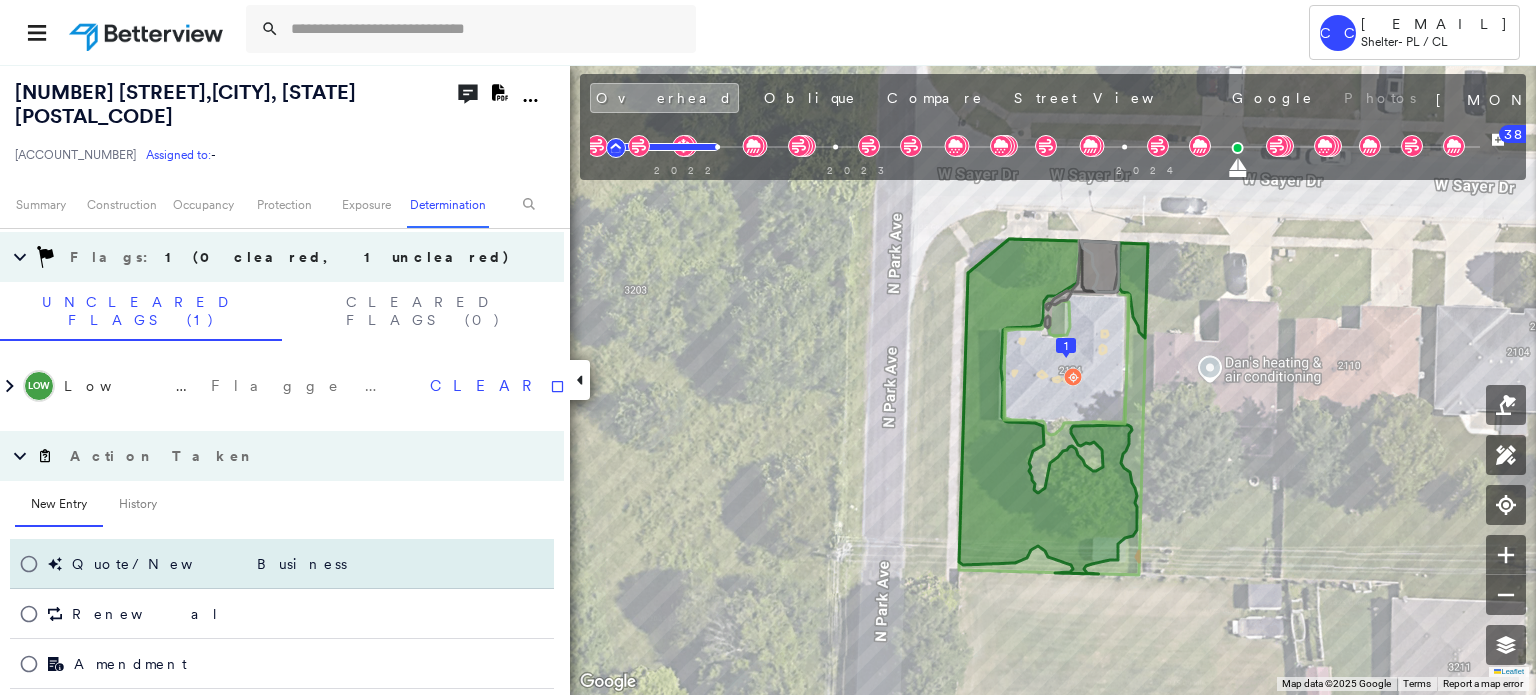 click on "Quote/New Business" at bounding box center (282, 564) 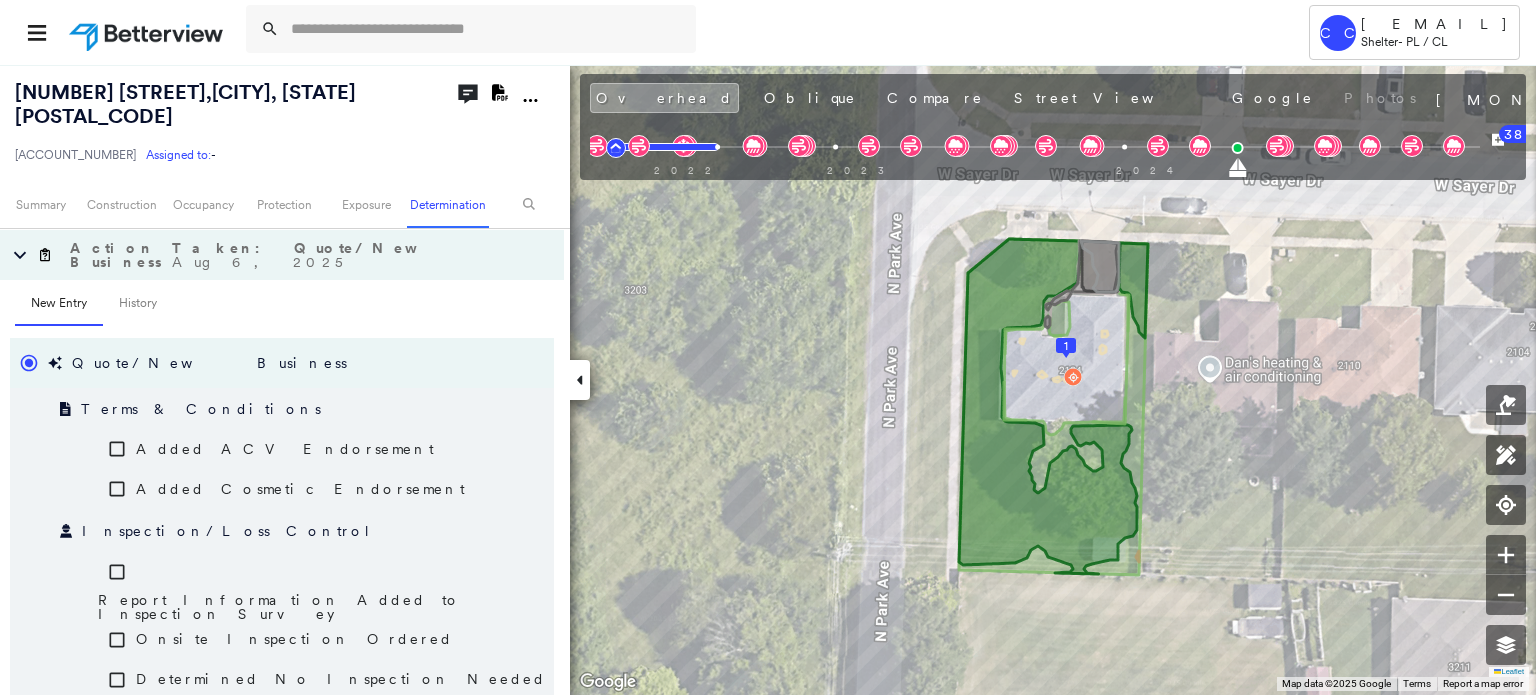 scroll, scrollTop: 2022, scrollLeft: 0, axis: vertical 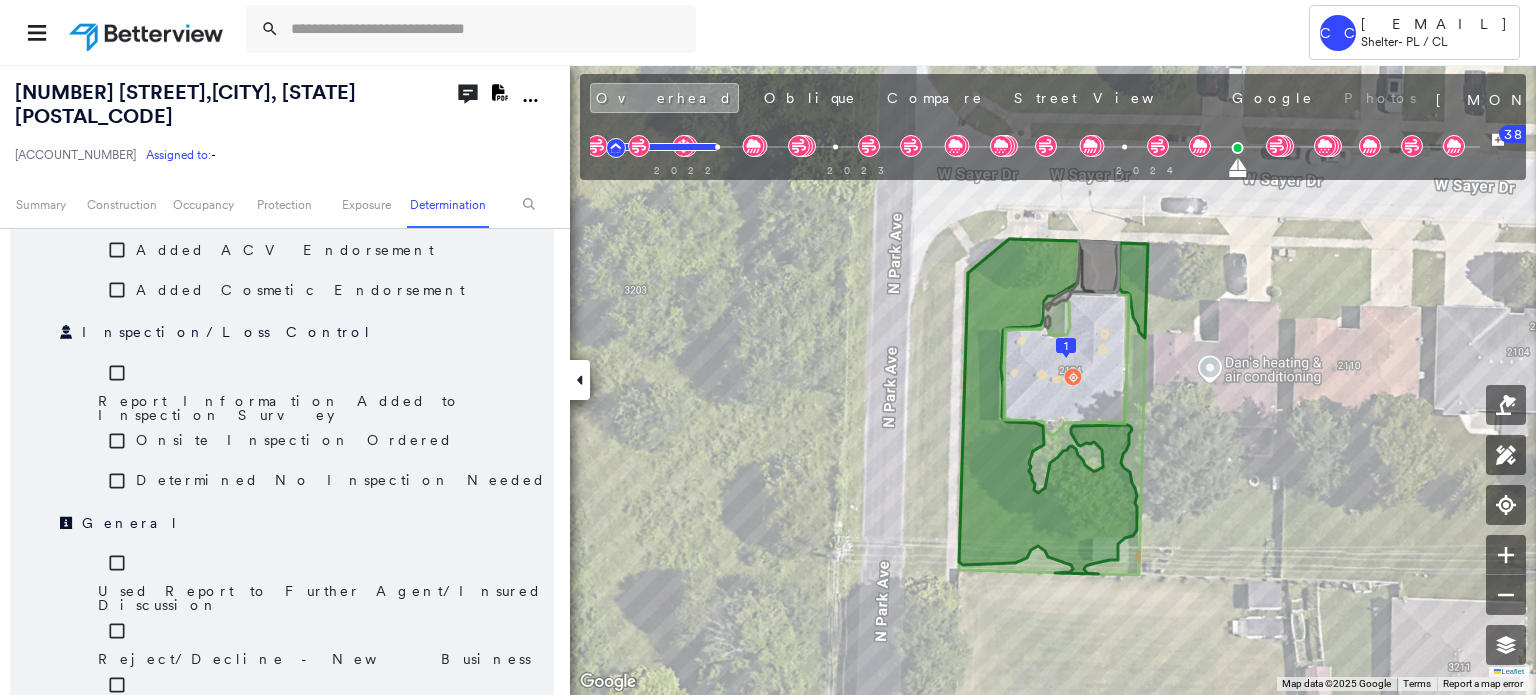 click on "Allowed to Proceed / Policy Bound" at bounding box center (326, 720) 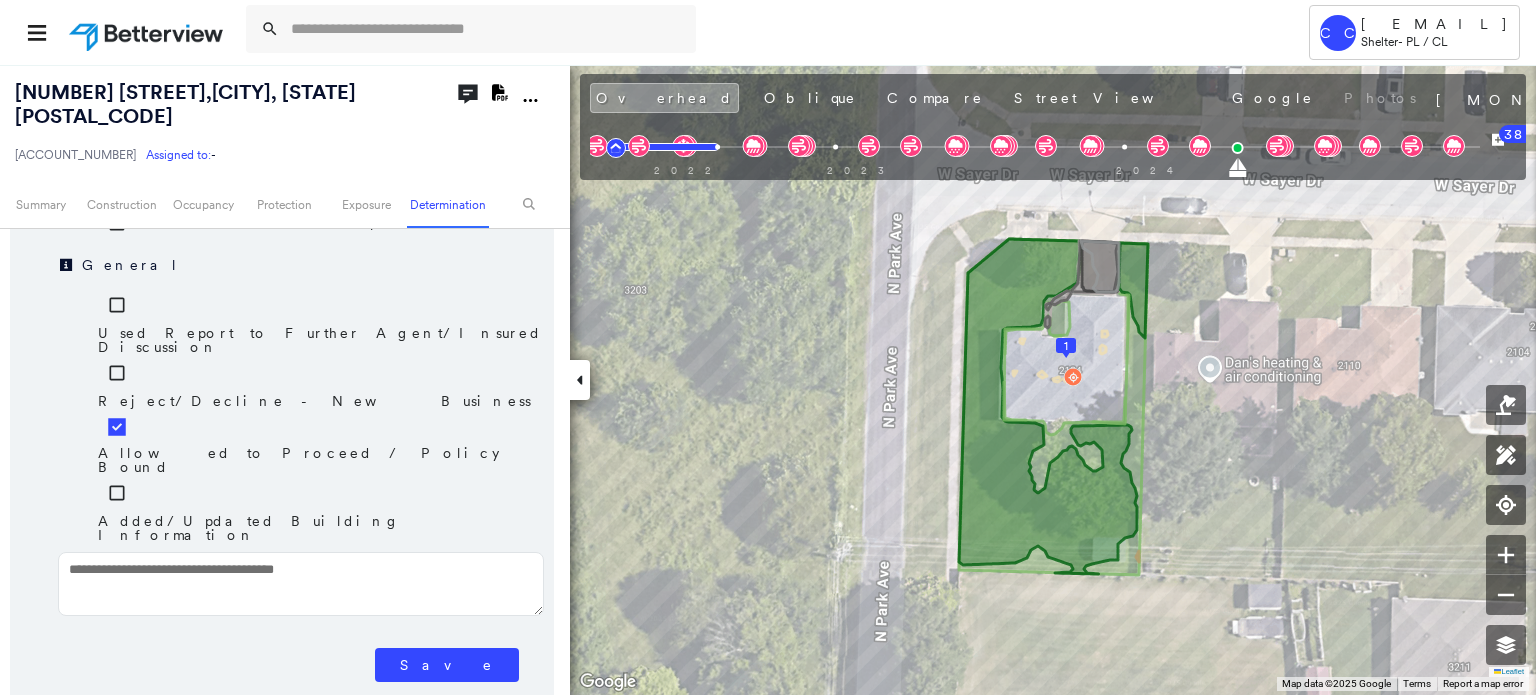 click on "Save" at bounding box center (447, 665) 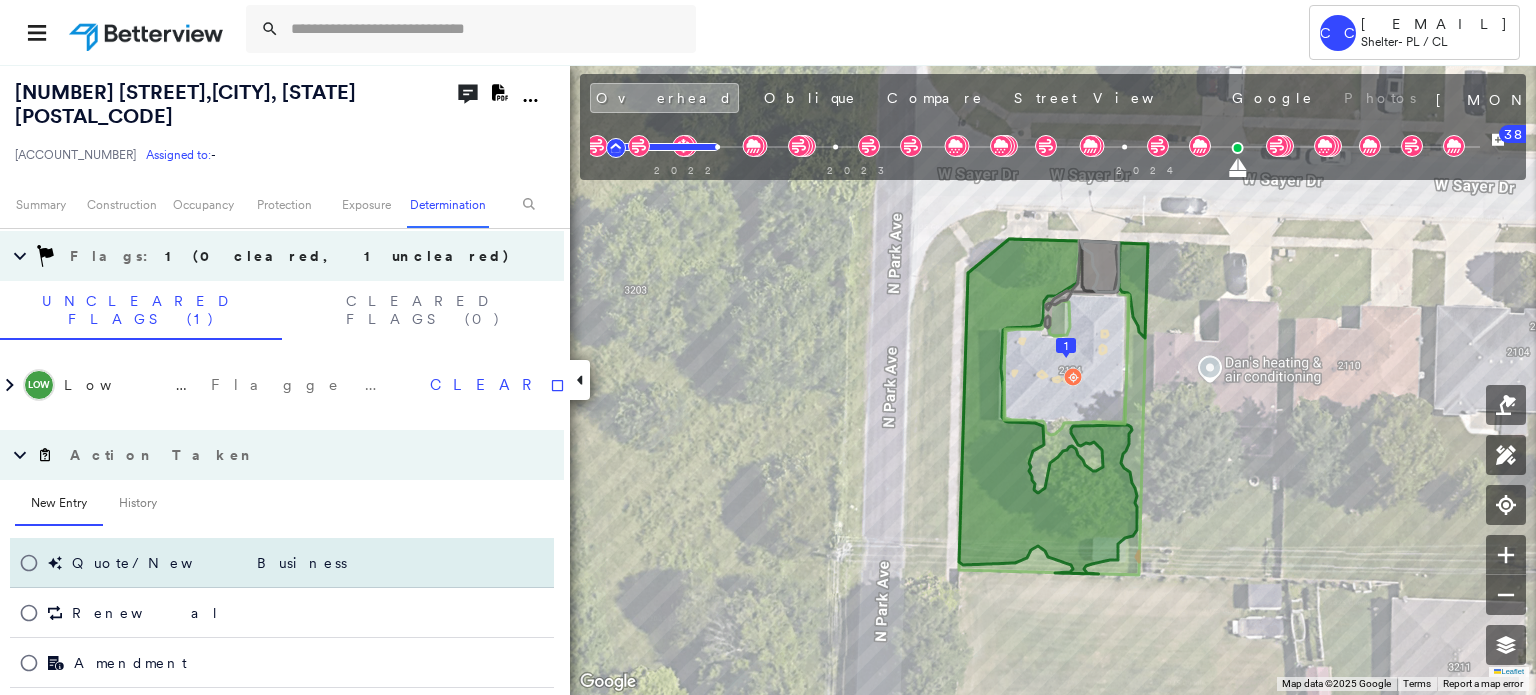 scroll, scrollTop: 1622, scrollLeft: 0, axis: vertical 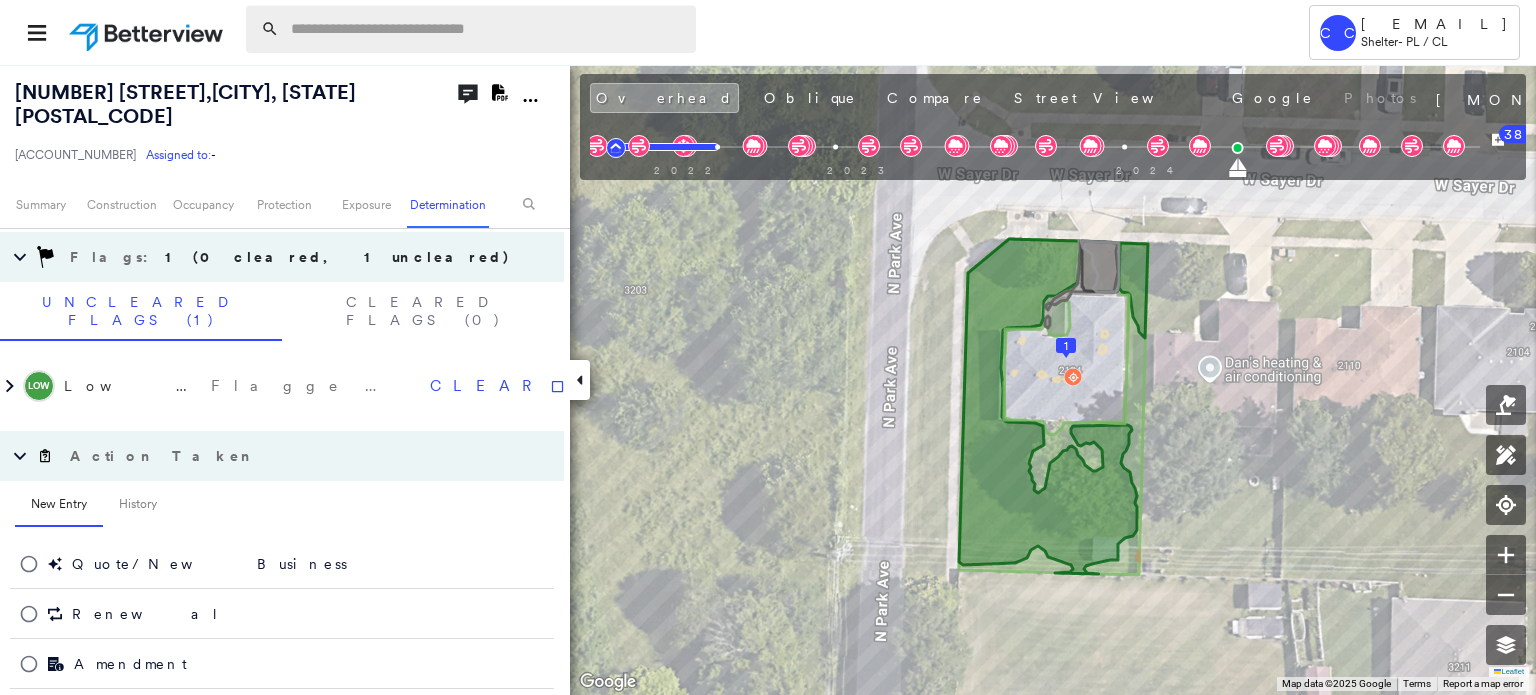 click at bounding box center [487, 29] 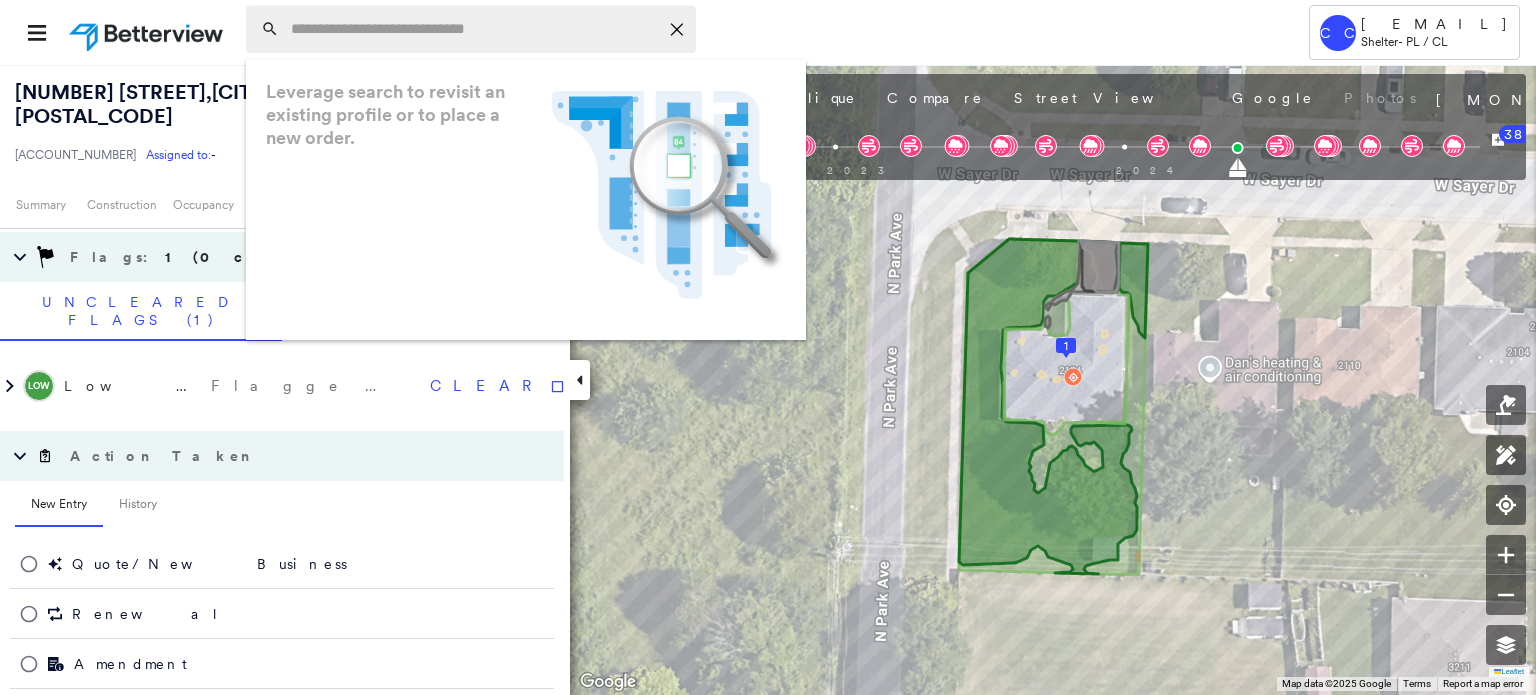 paste on "**********" 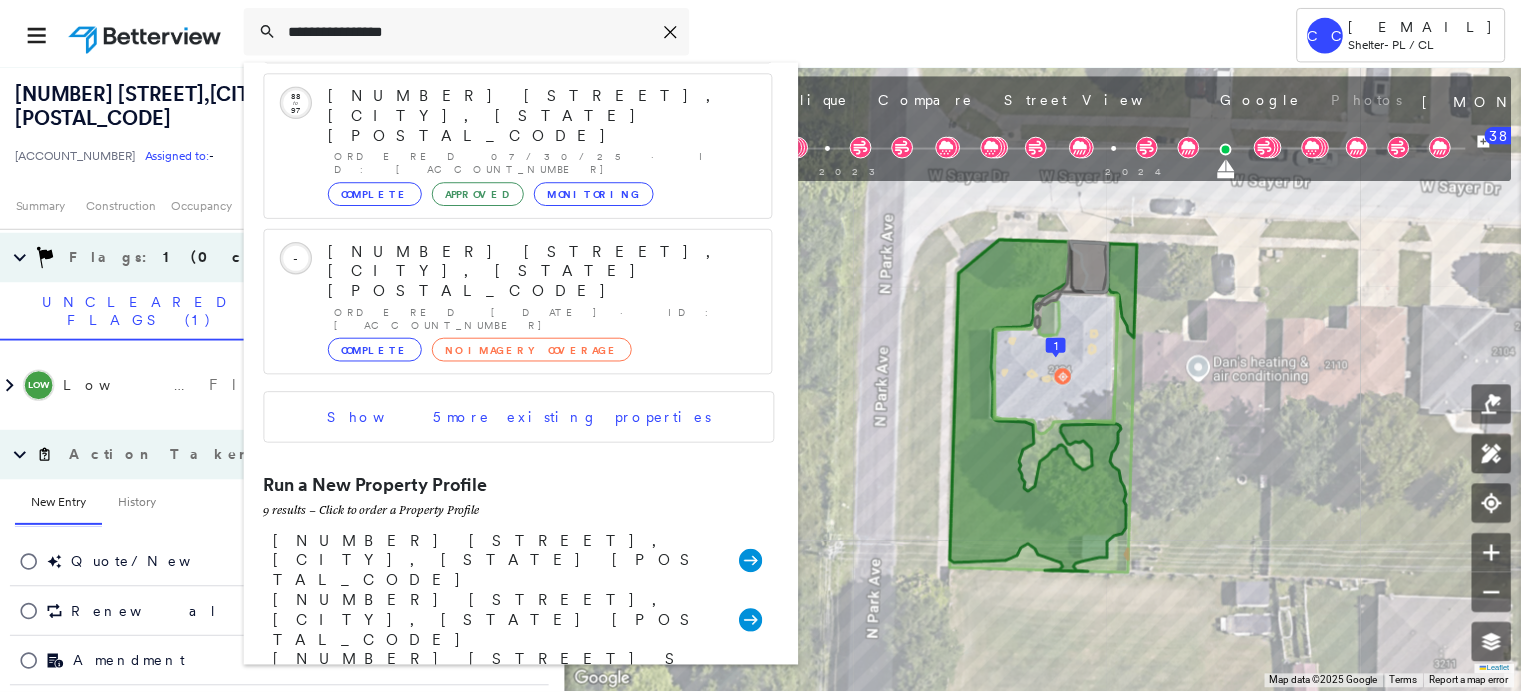 scroll, scrollTop: 568, scrollLeft: 0, axis: vertical 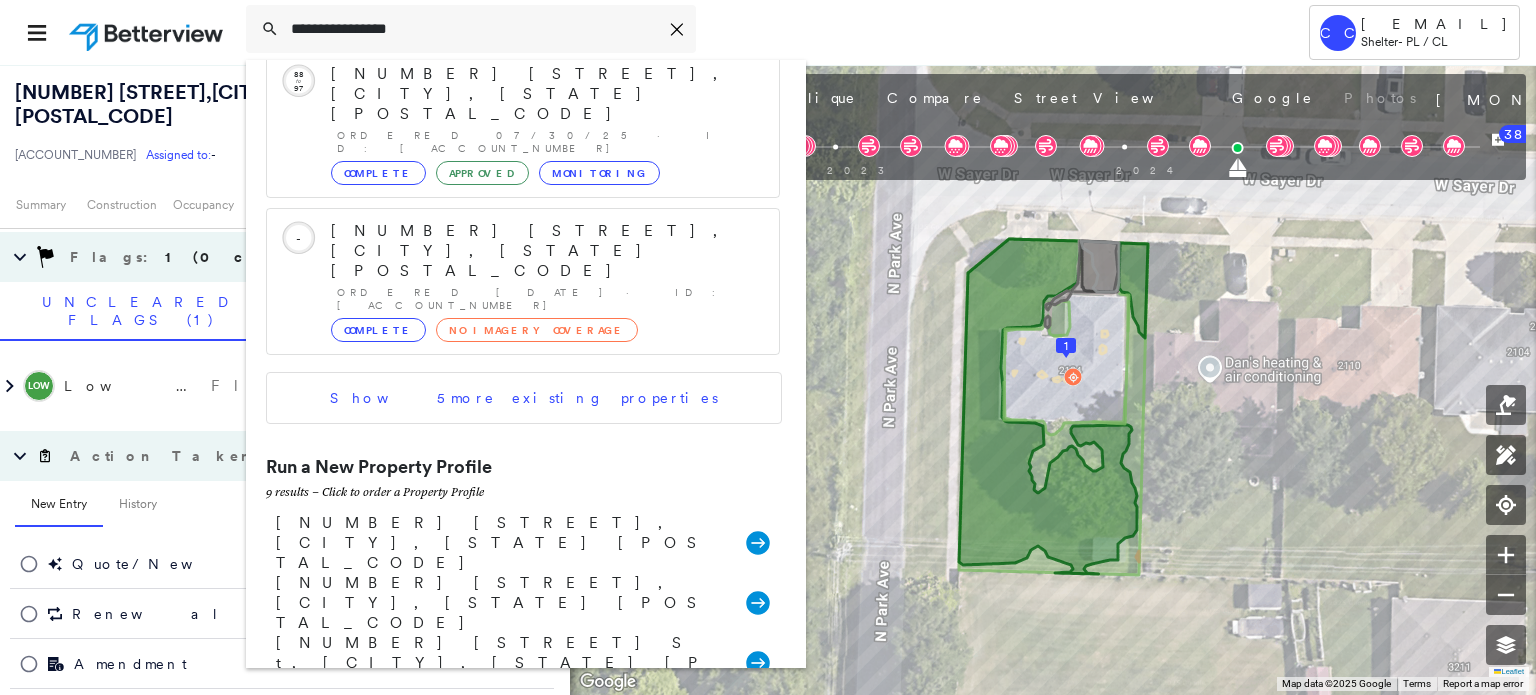 type on "**********" 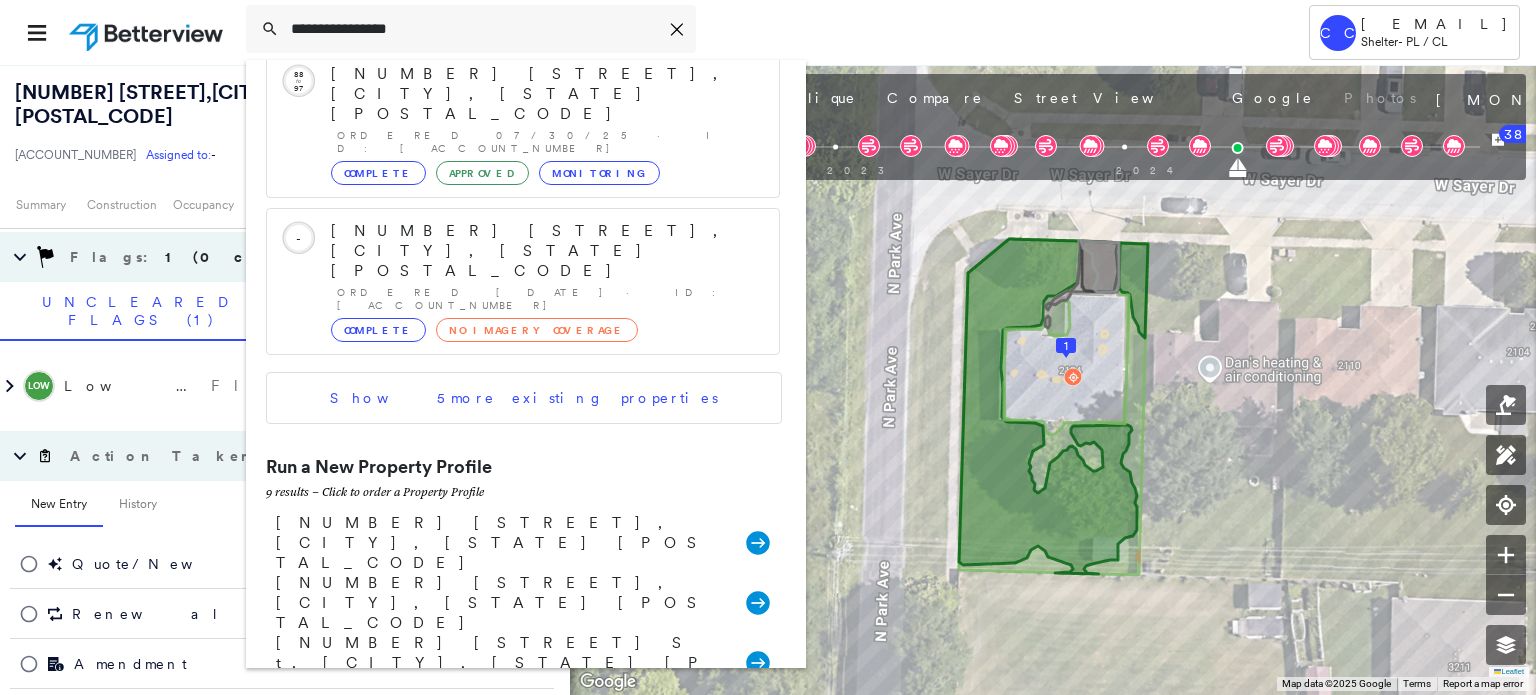 click on "[NUMBER] [STREET], [CITY], [STATE] Group Created with Sketch." at bounding box center (523, 543) 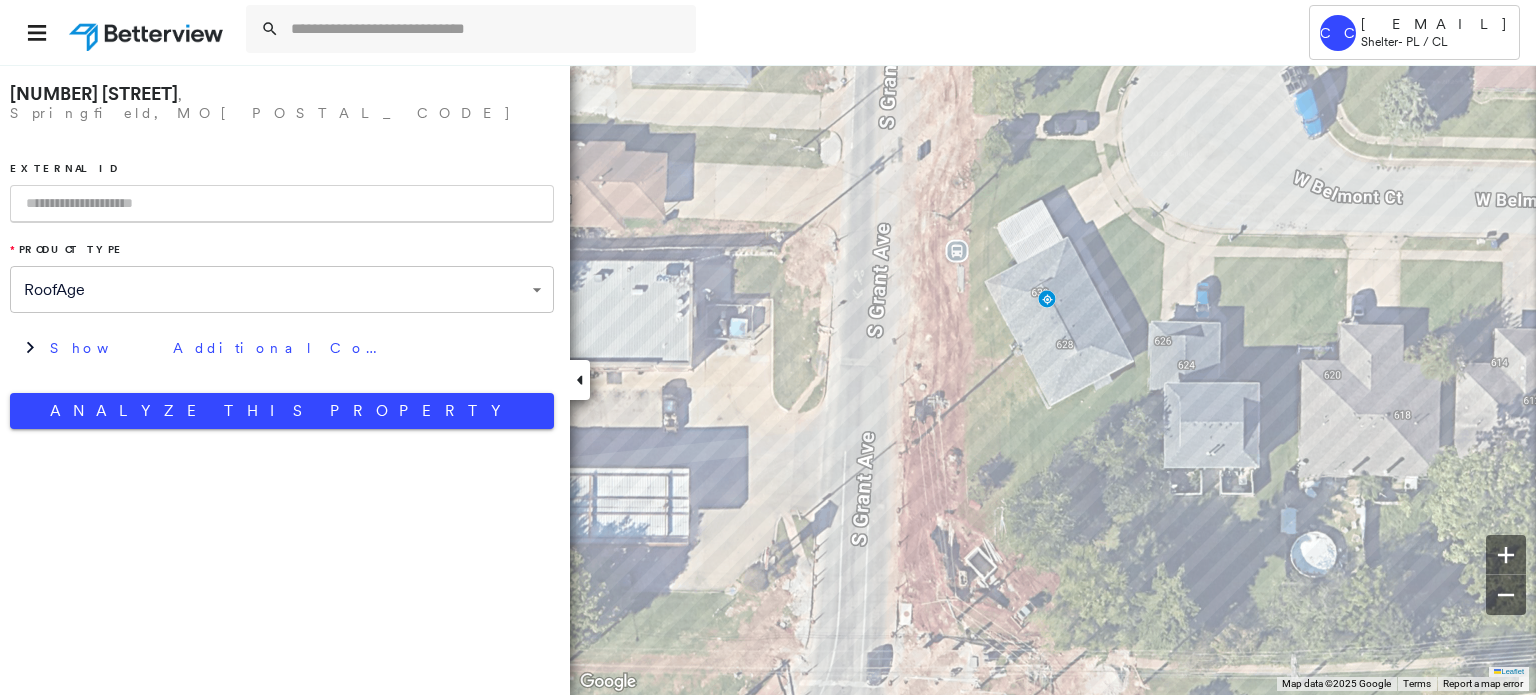 click at bounding box center (282, 204) 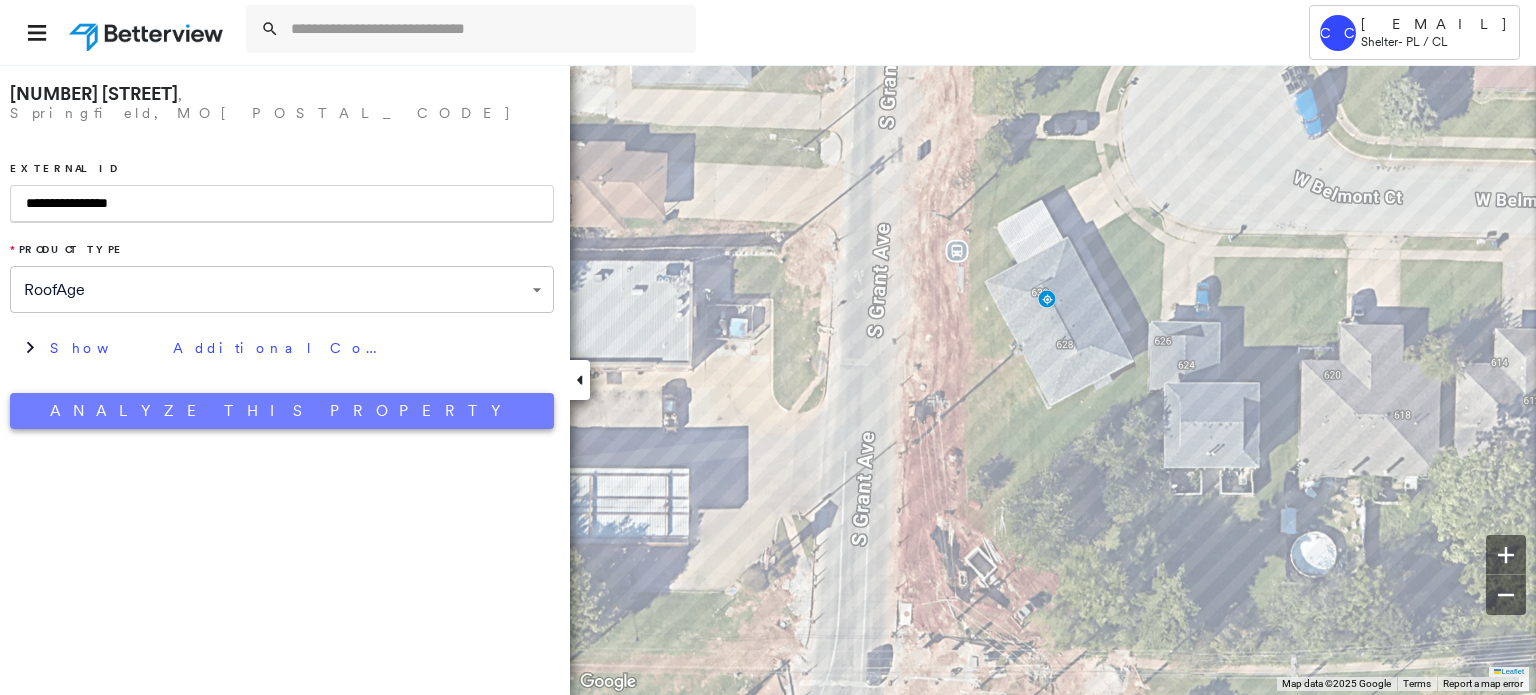 type on "**********" 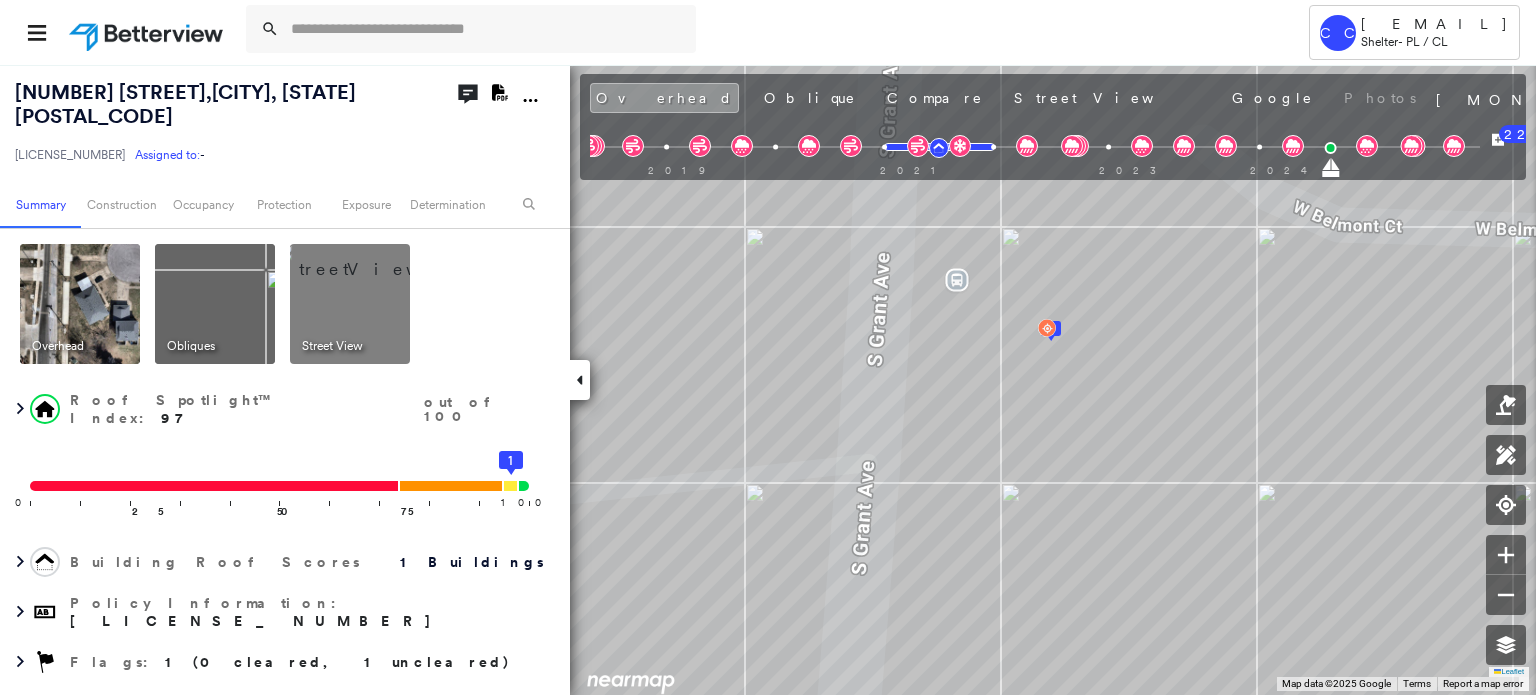 click at bounding box center [148, 32] 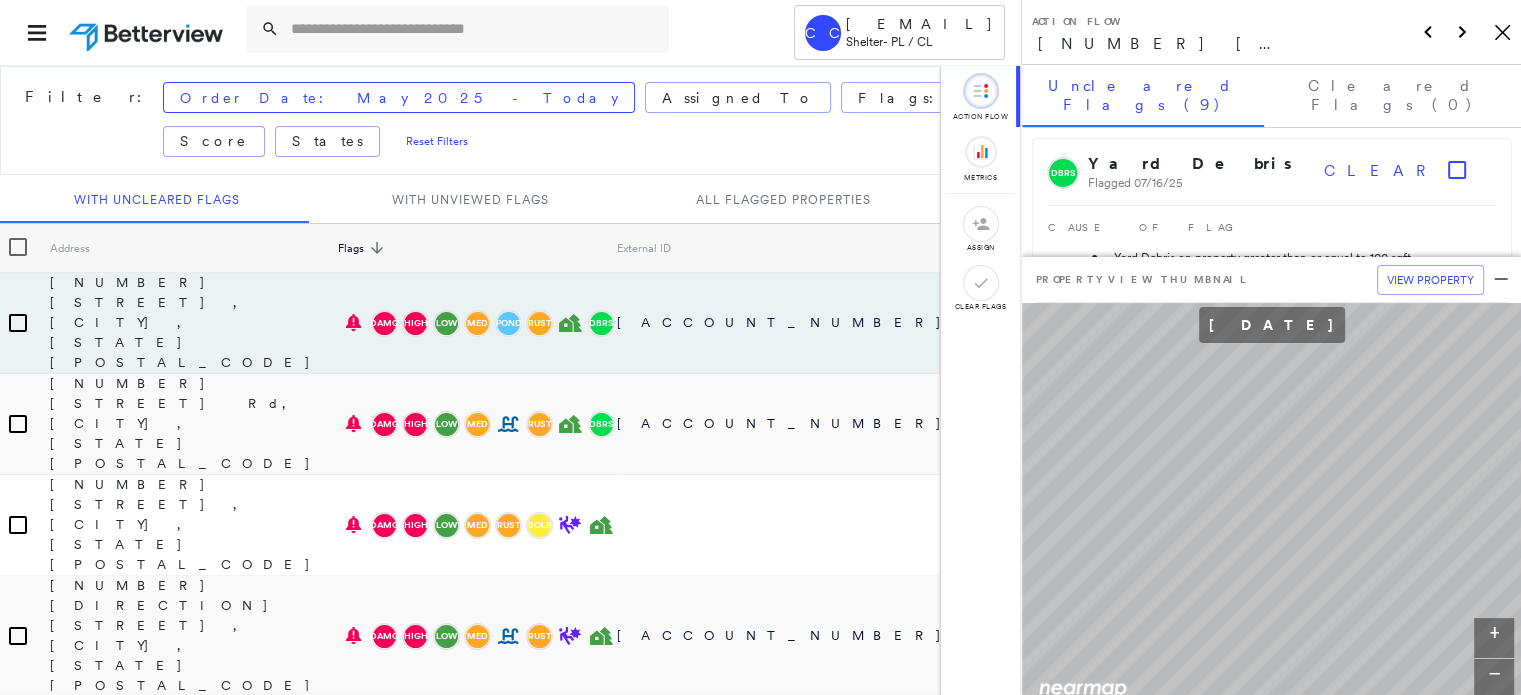 click on "Icon_Closemodal" 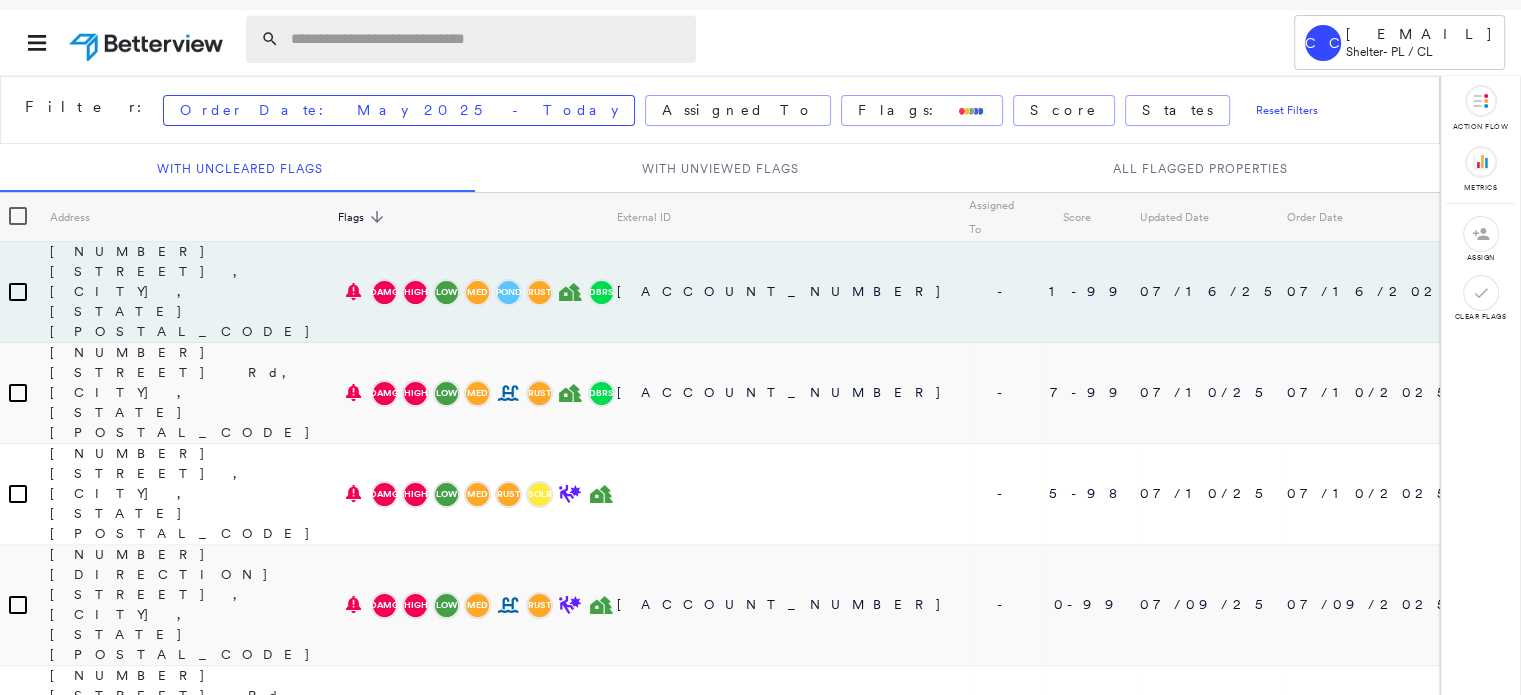 click at bounding box center (487, 39) 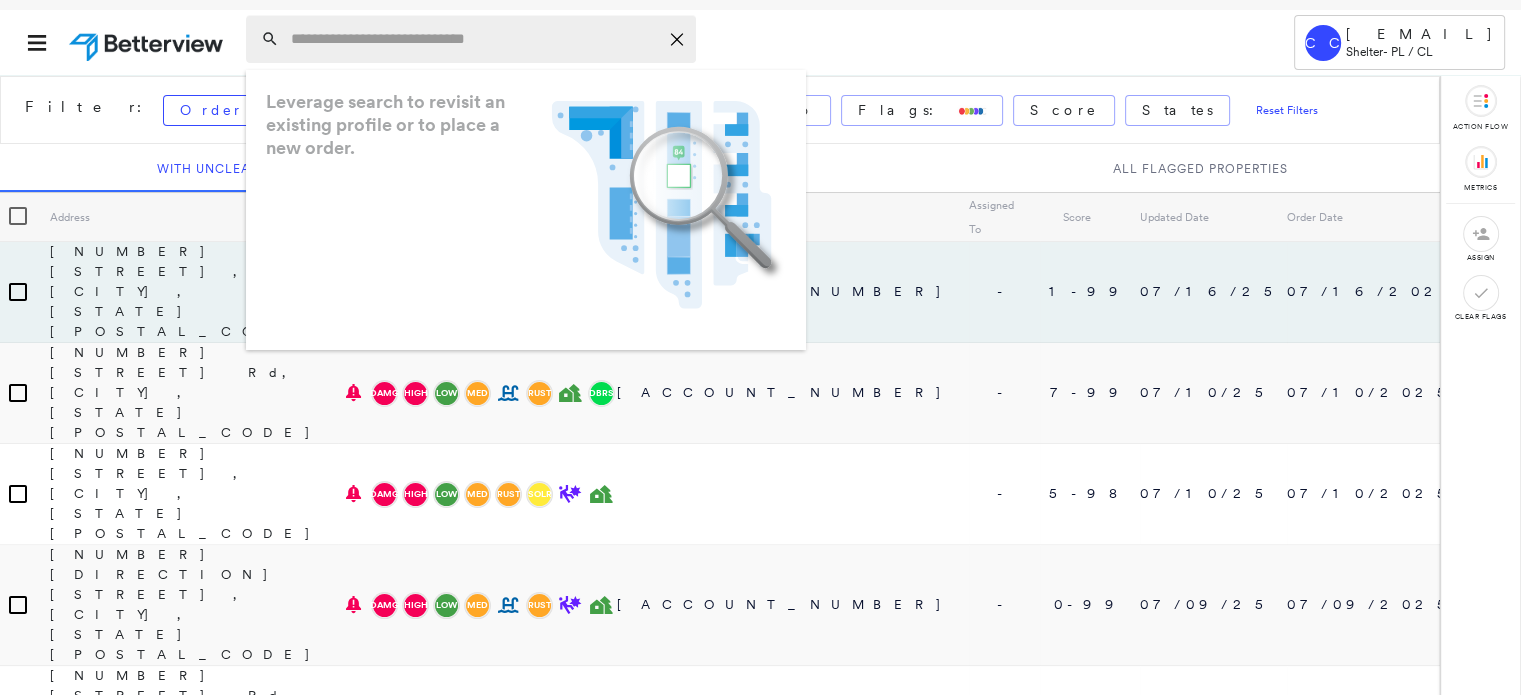 paste on "**********" 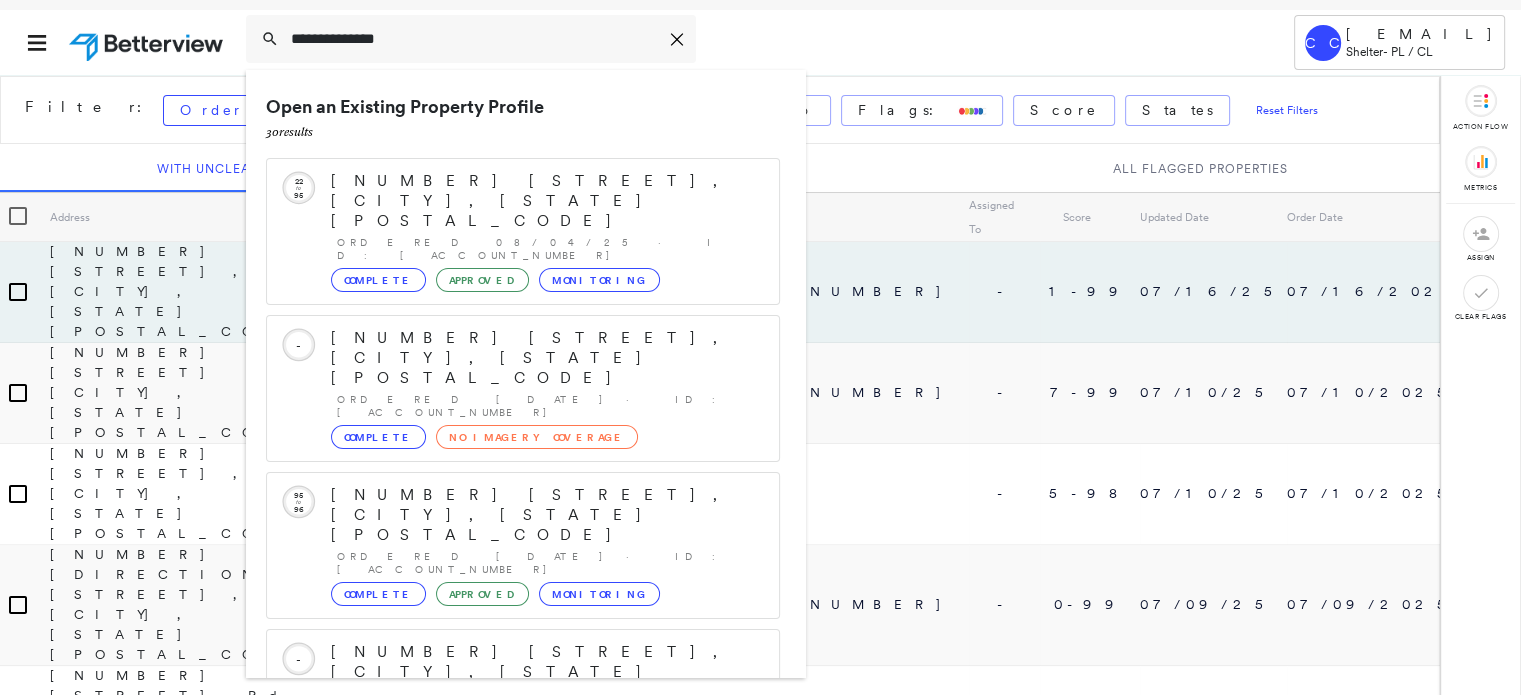 type on "**********" 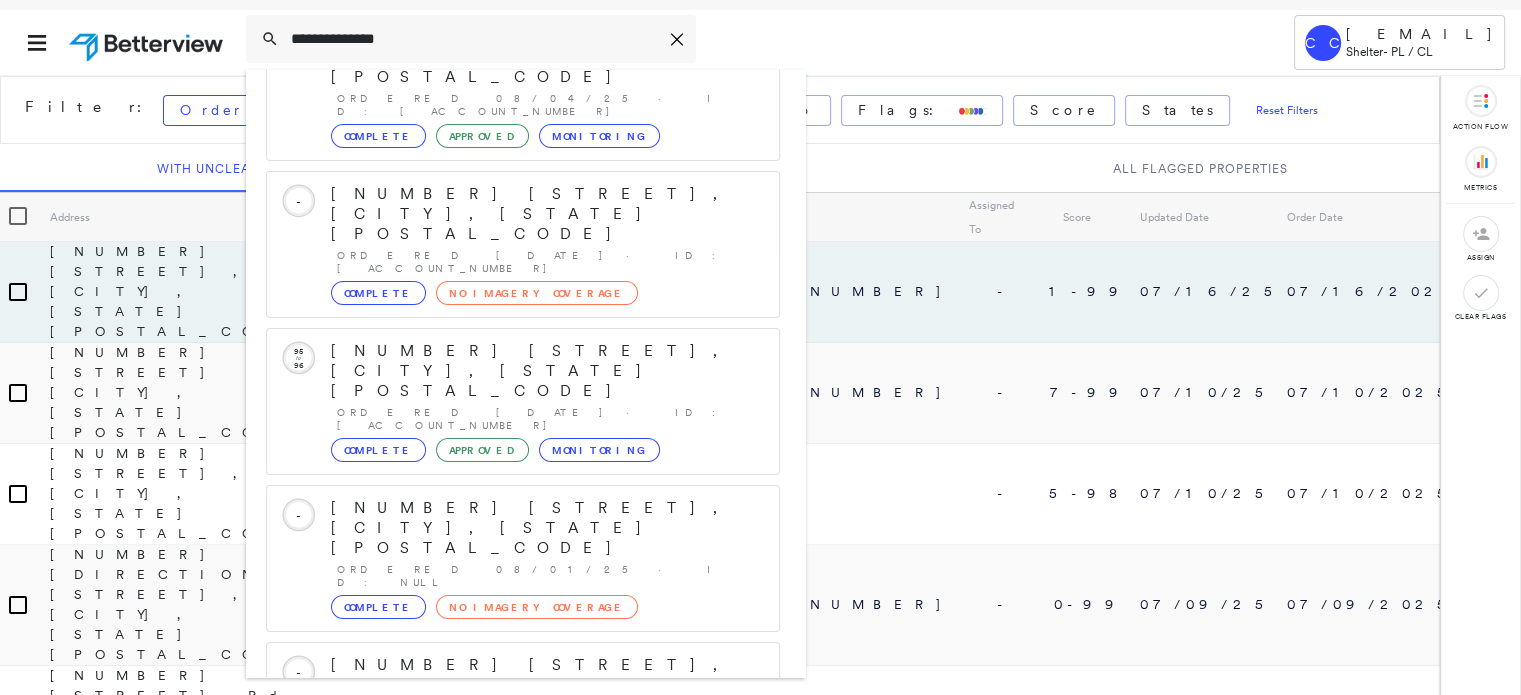 scroll, scrollTop: 252, scrollLeft: 0, axis: vertical 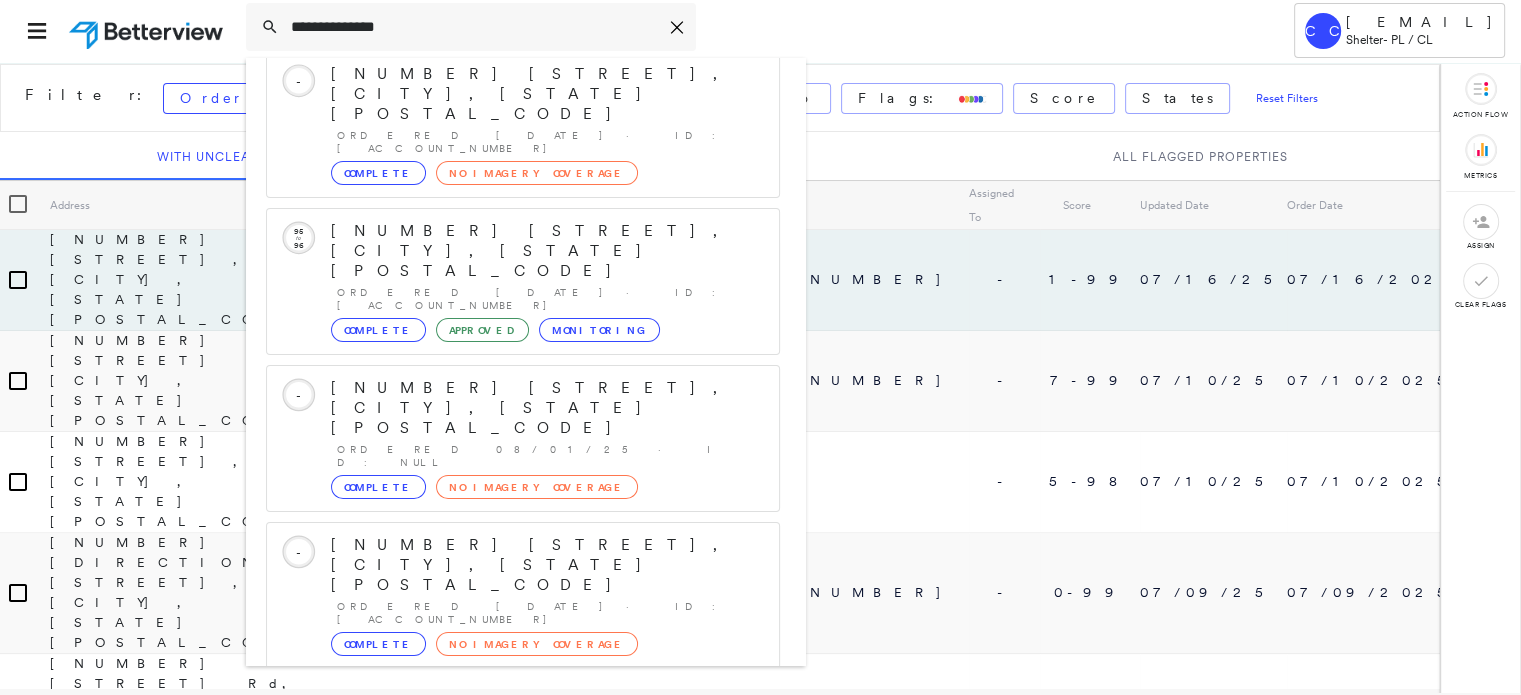 click on "[NUMBER] [STREET], [CITY], [STATE] [POSTAL_CODE]" at bounding box center (501, 857) 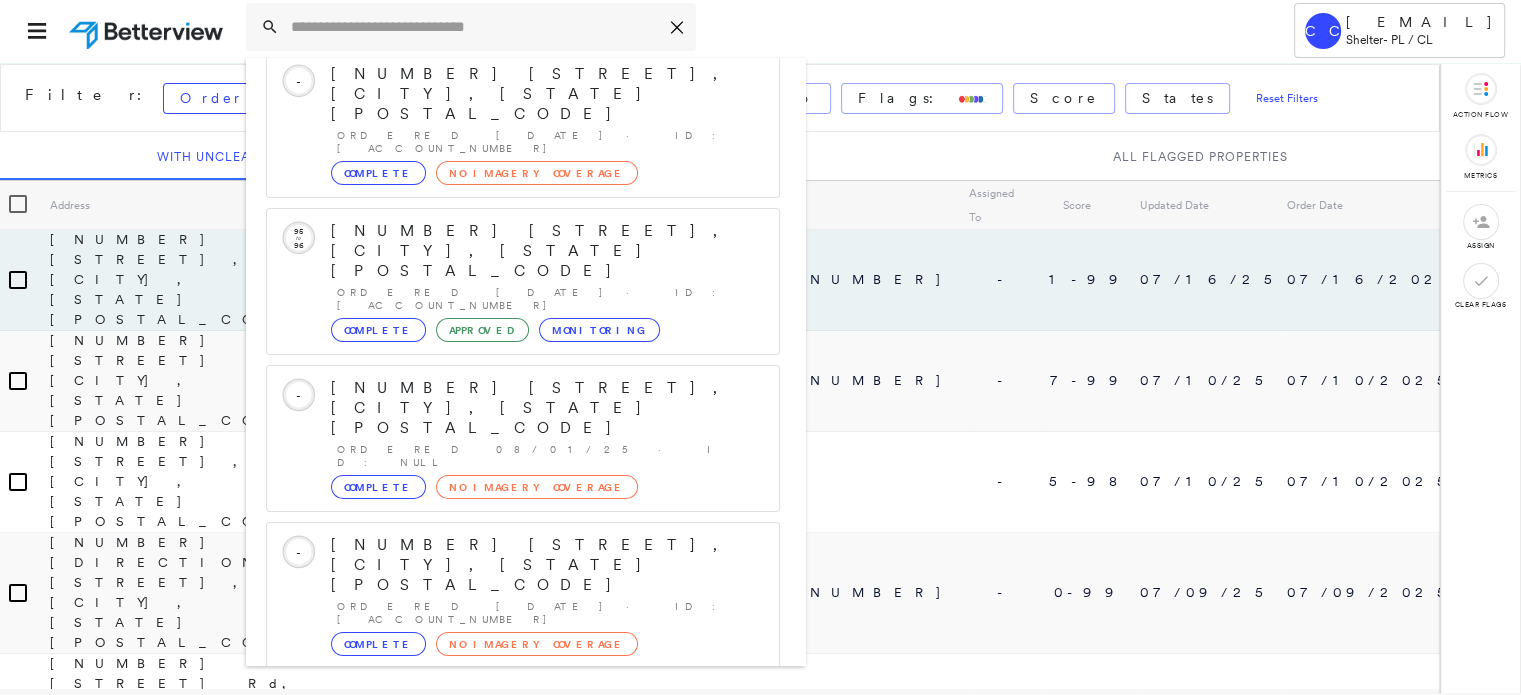 scroll, scrollTop: 0, scrollLeft: 0, axis: both 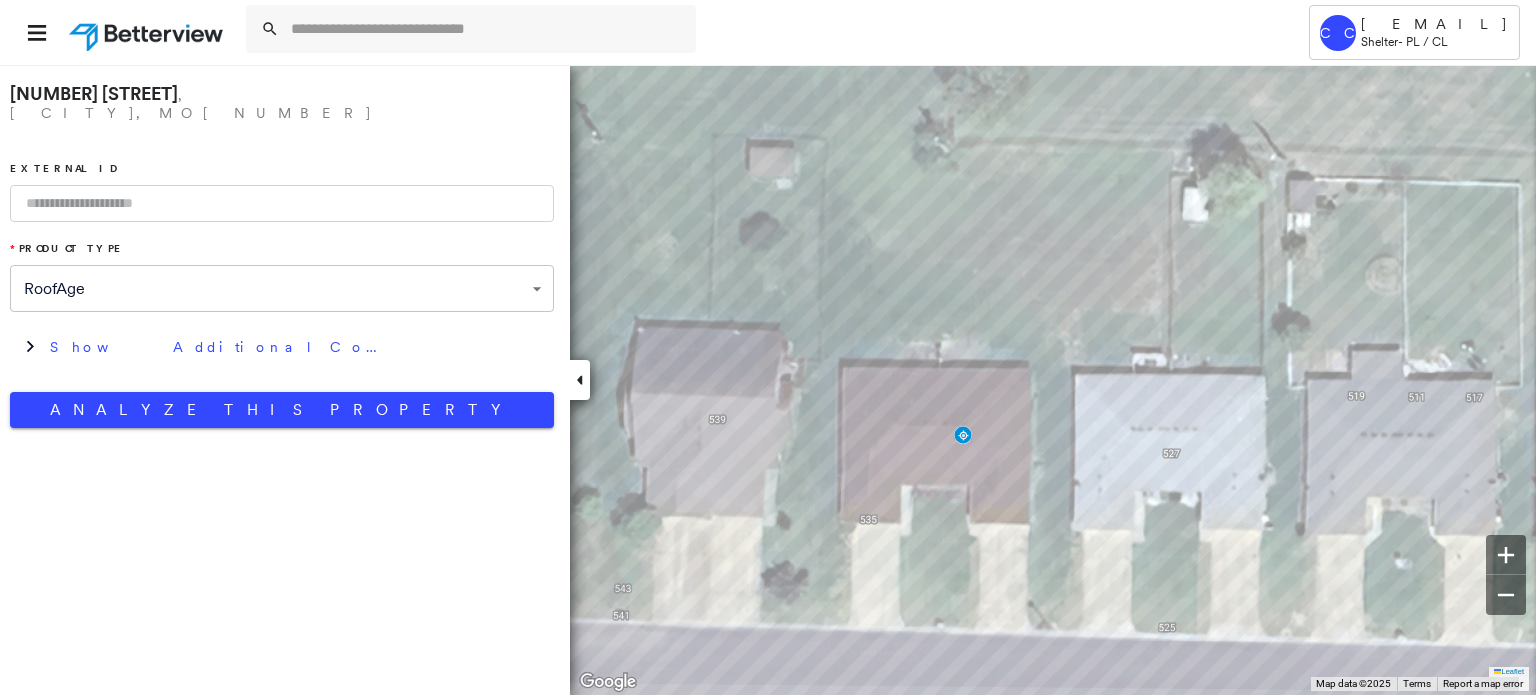 click at bounding box center [282, 203] 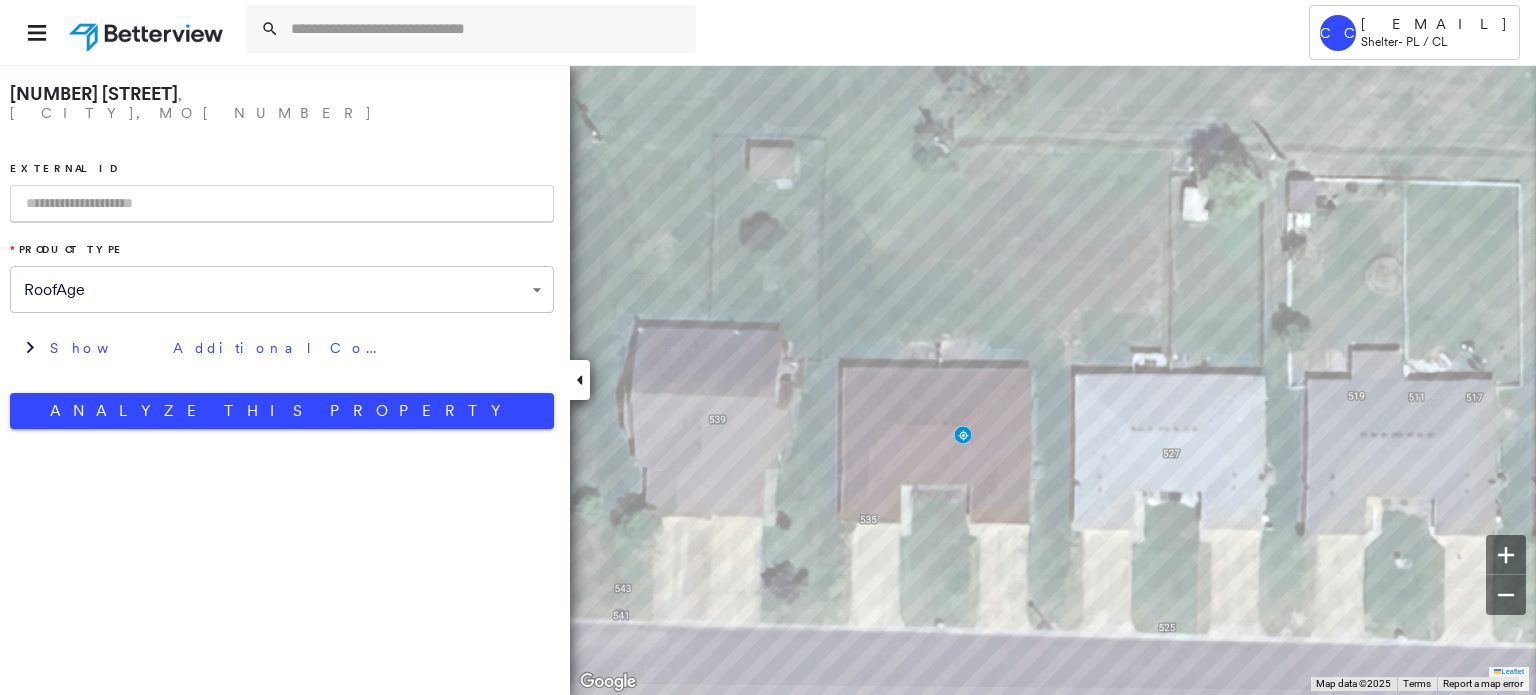 paste on "**********" 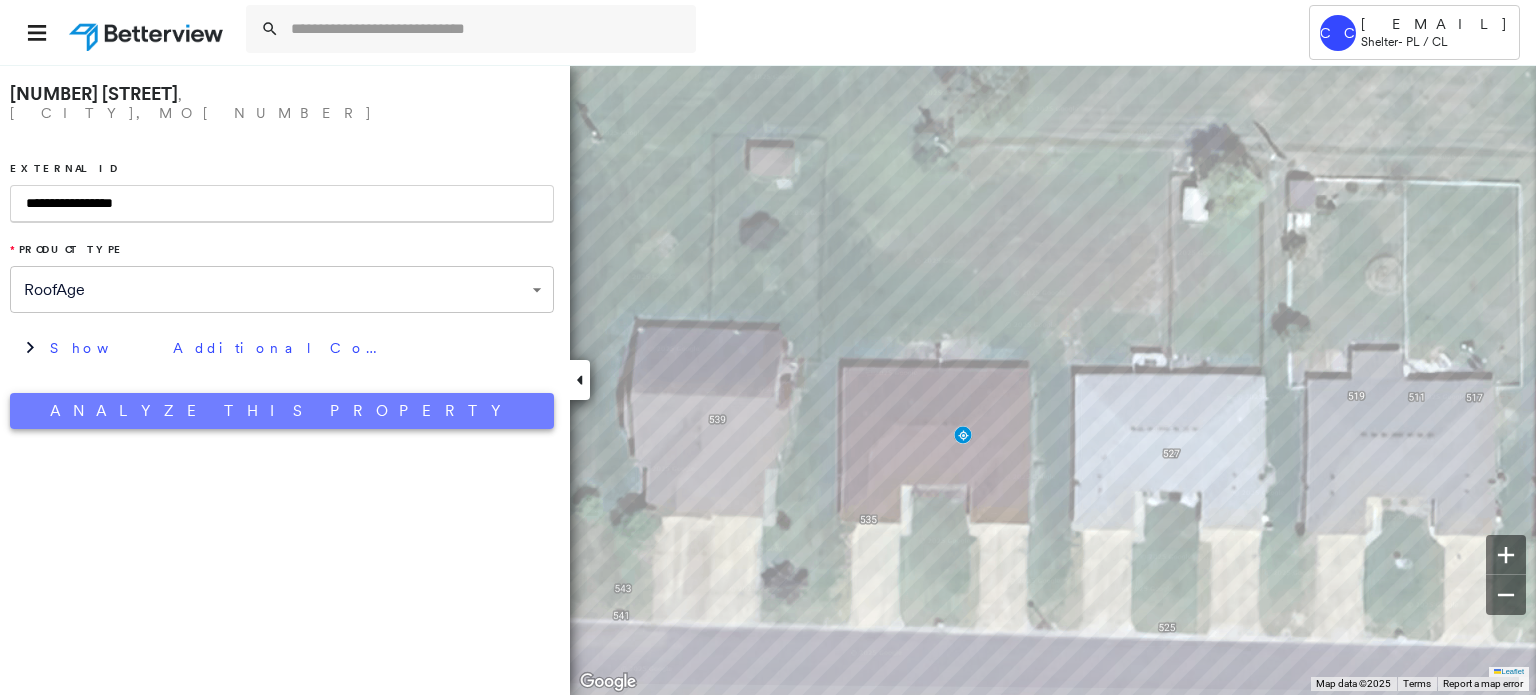 type on "**********" 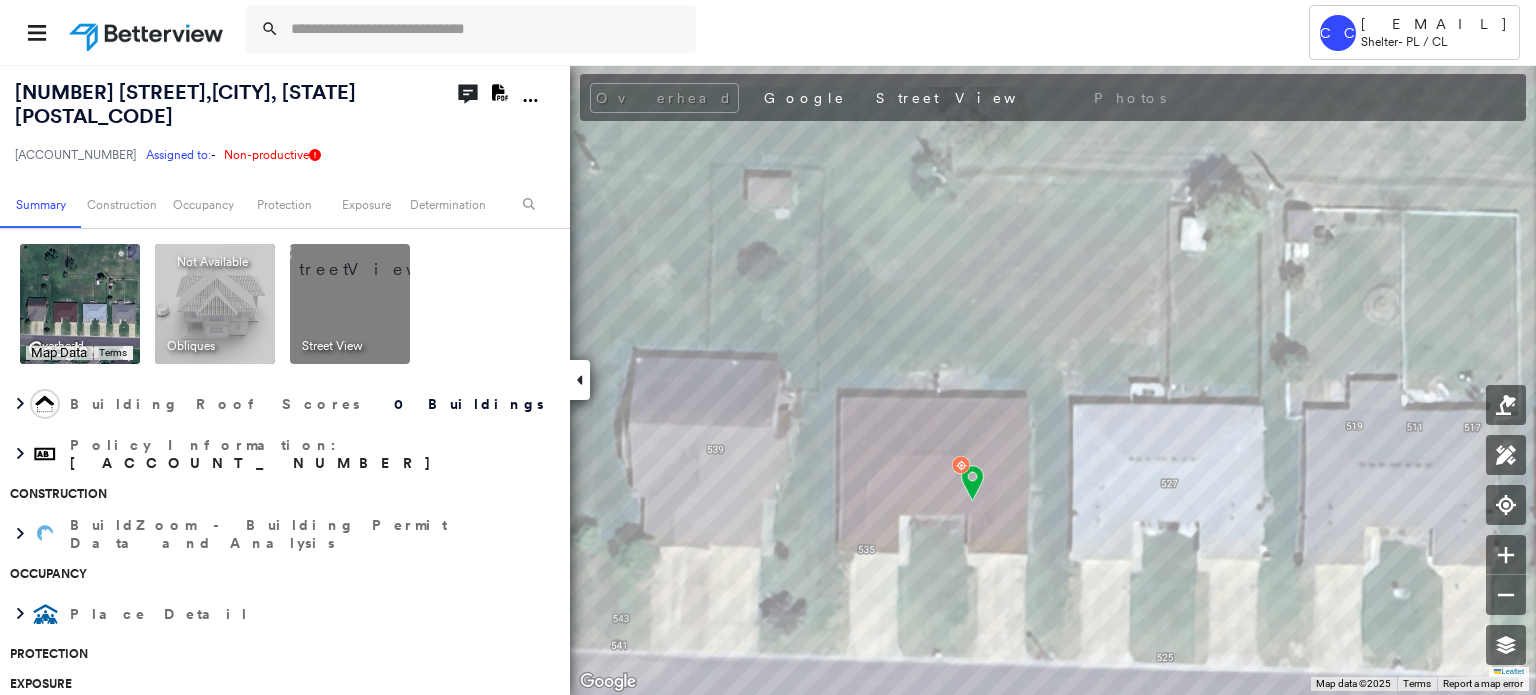click at bounding box center [148, 32] 